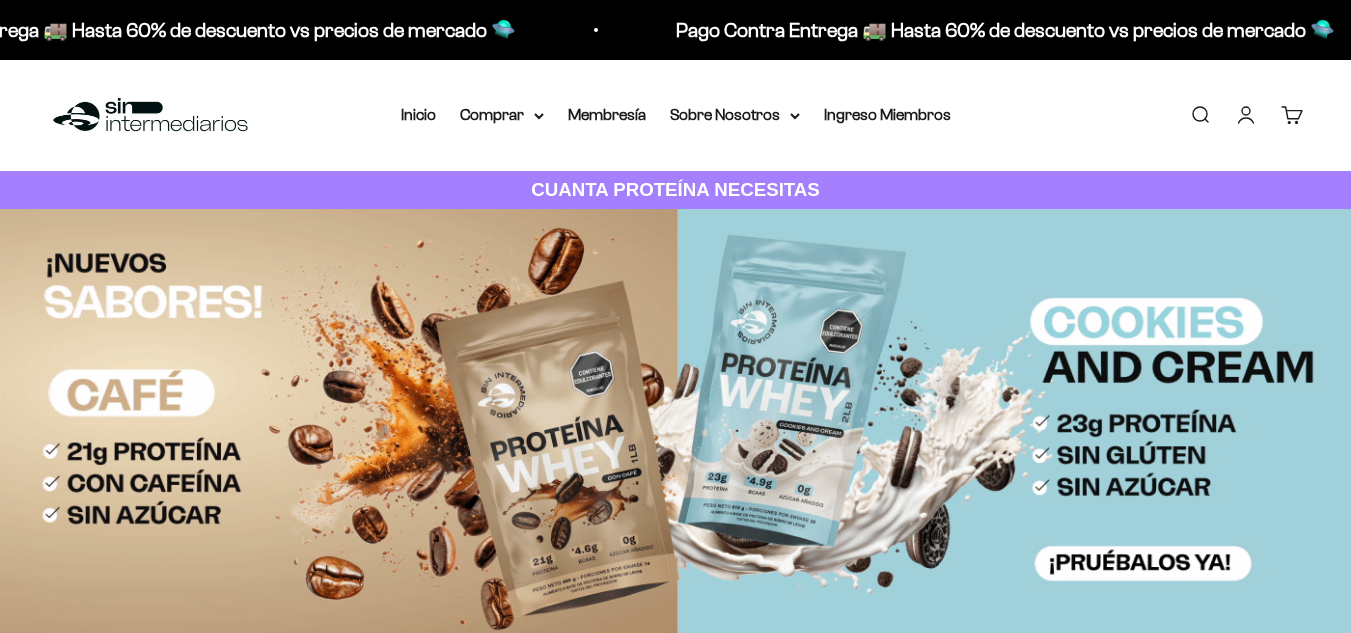 scroll, scrollTop: 0, scrollLeft: 0, axis: both 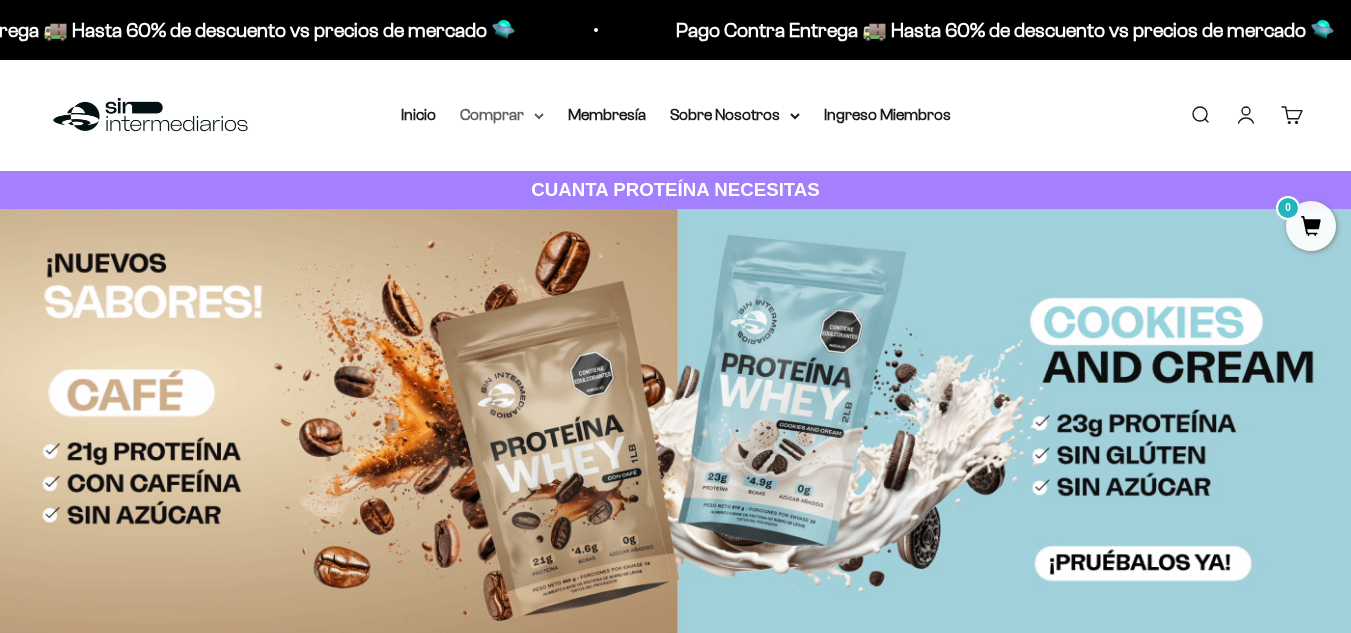 click 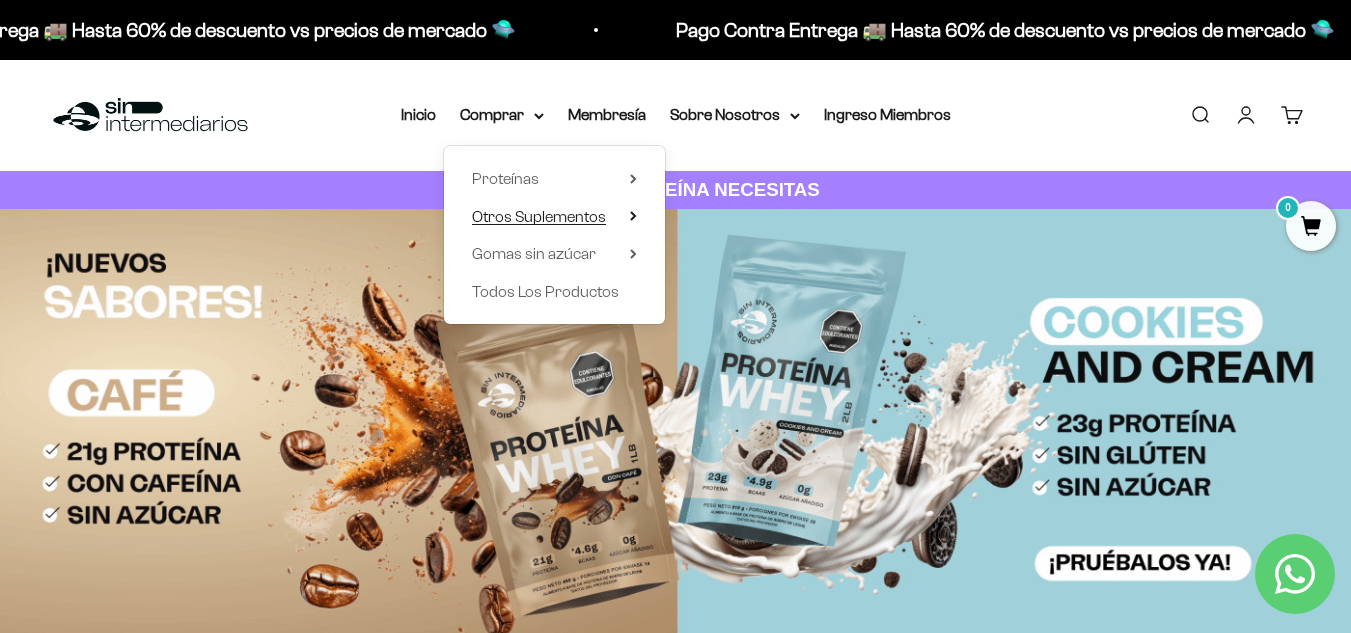click on "Otros Suplementos" at bounding box center [554, 217] 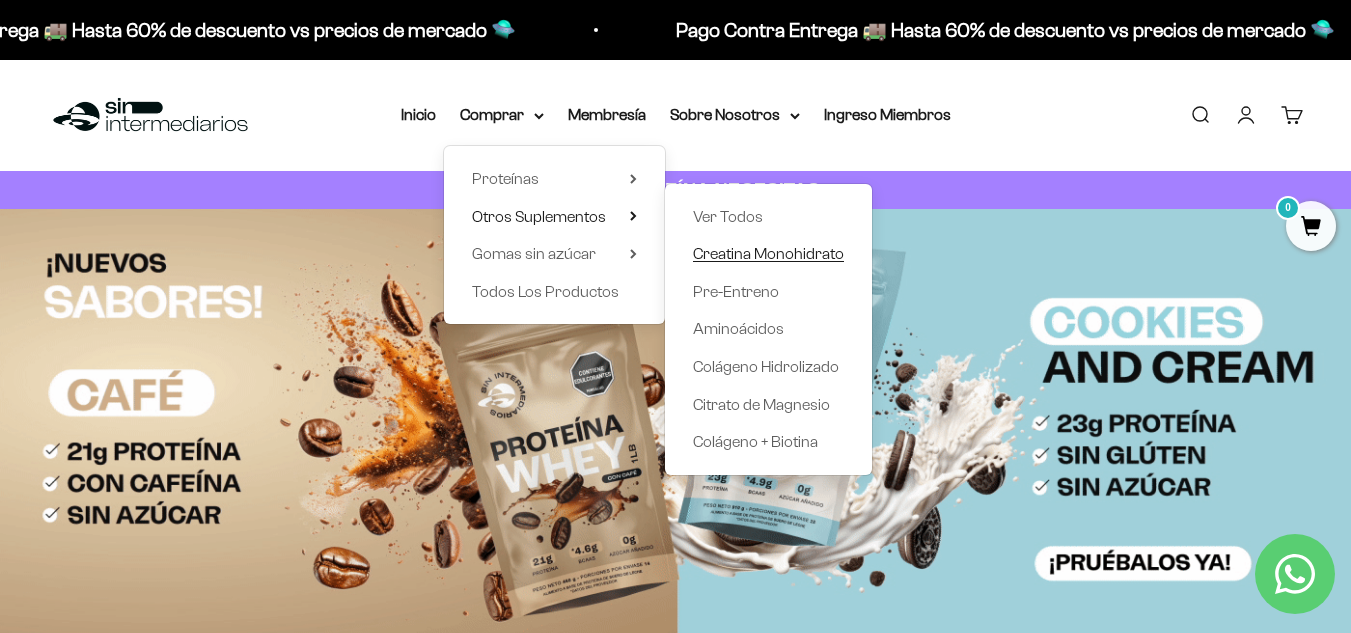 click on "Creatina Monohidrato" at bounding box center (768, 253) 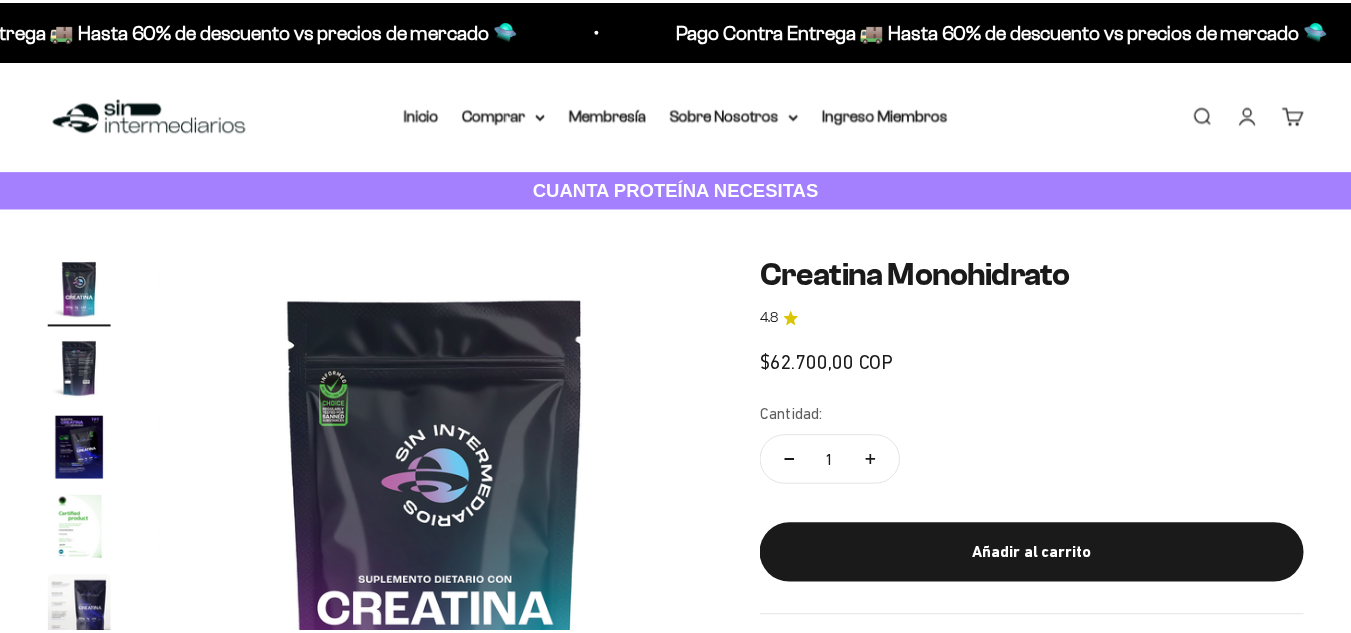 scroll, scrollTop: 0, scrollLeft: 0, axis: both 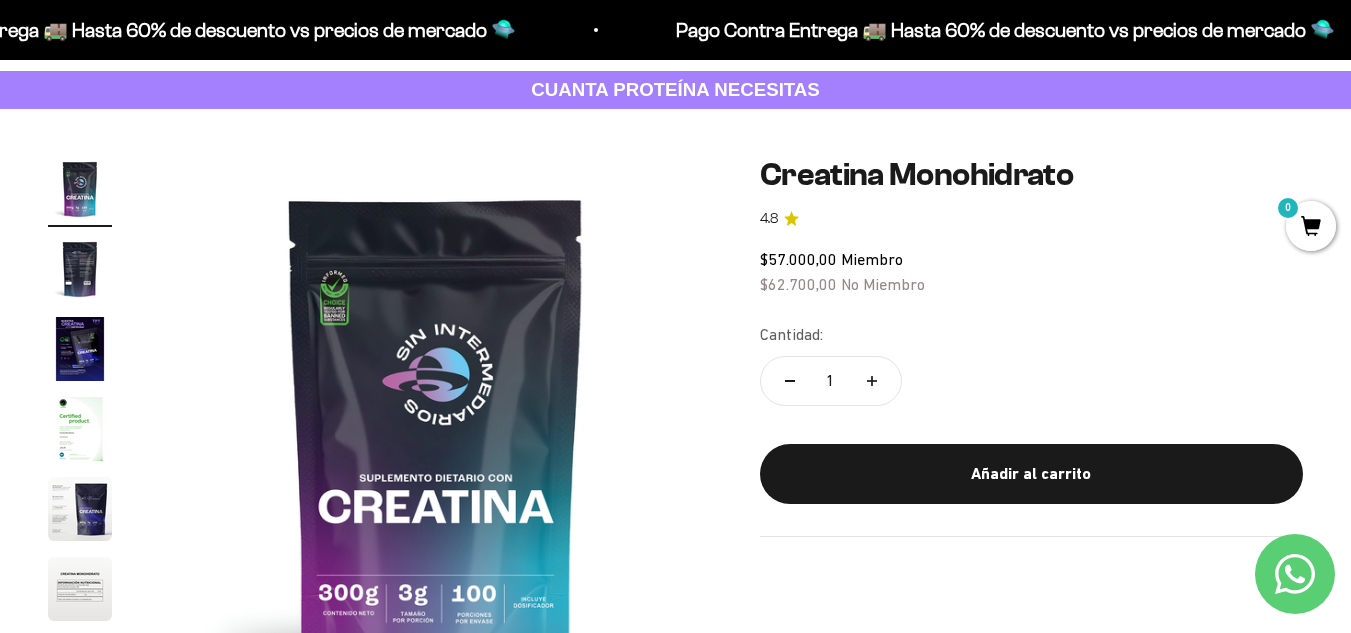 click at bounding box center (80, 269) 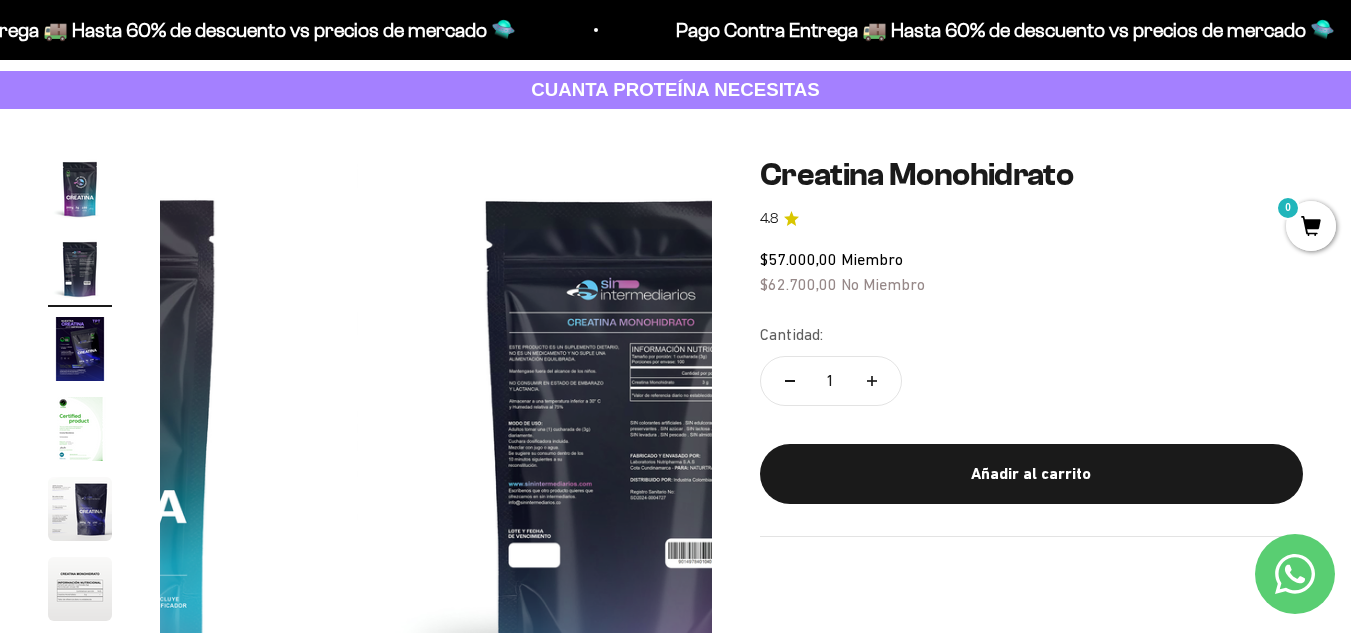 scroll, scrollTop: 0, scrollLeft: 564, axis: horizontal 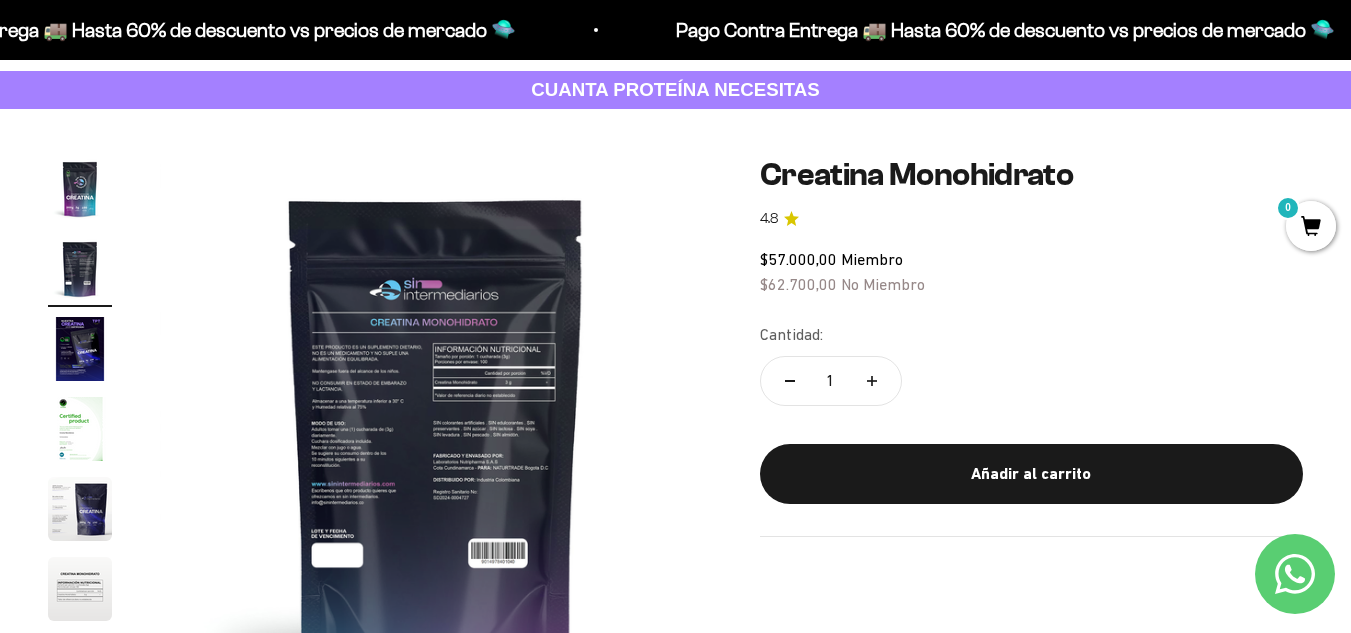 click at bounding box center [80, 429] 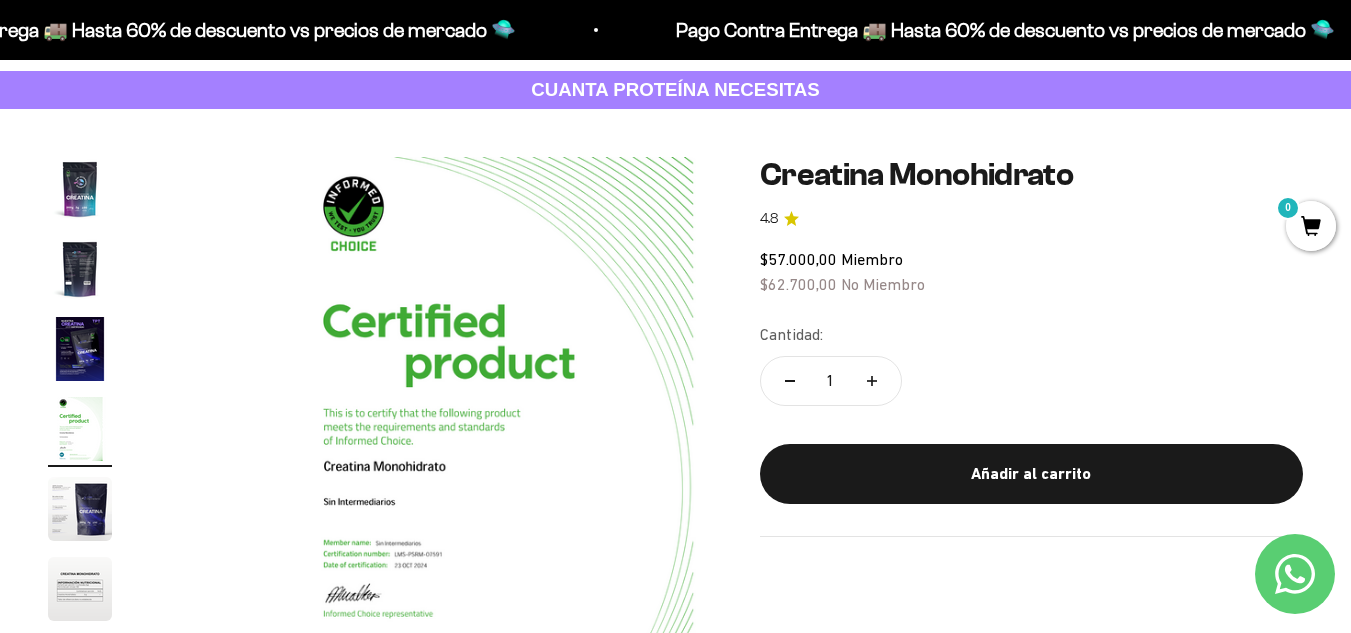 scroll, scrollTop: 0, scrollLeft: 1692, axis: horizontal 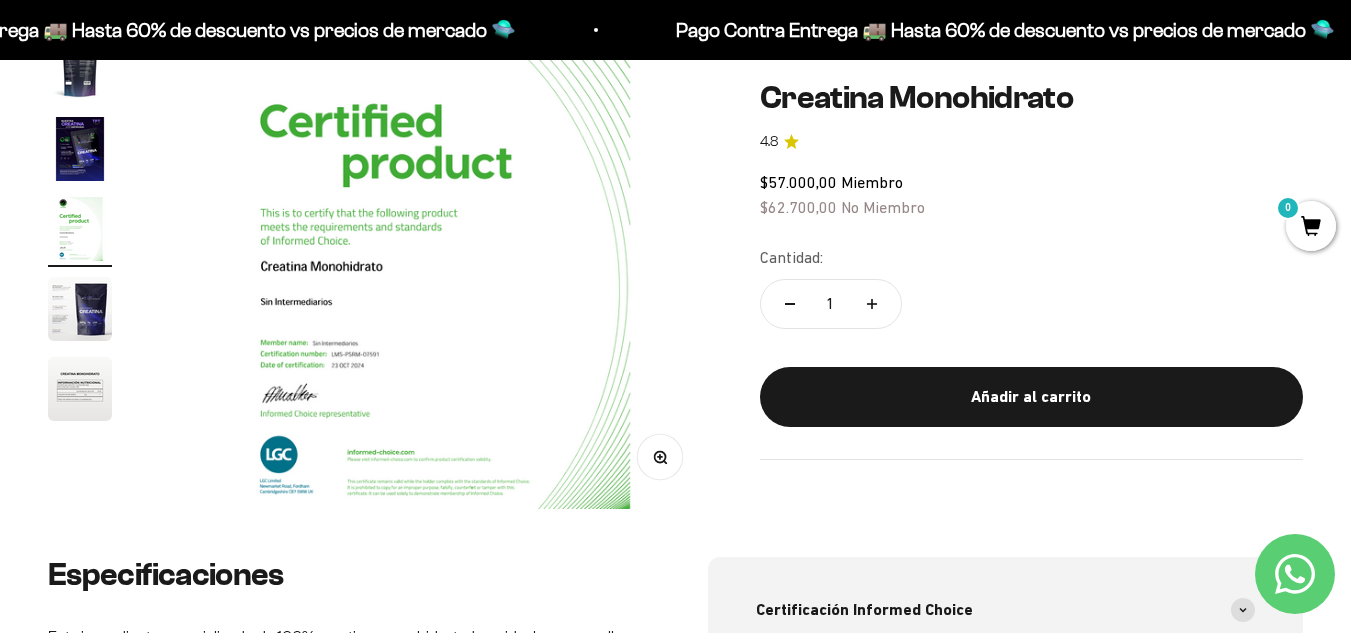 click at bounding box center [80, 389] 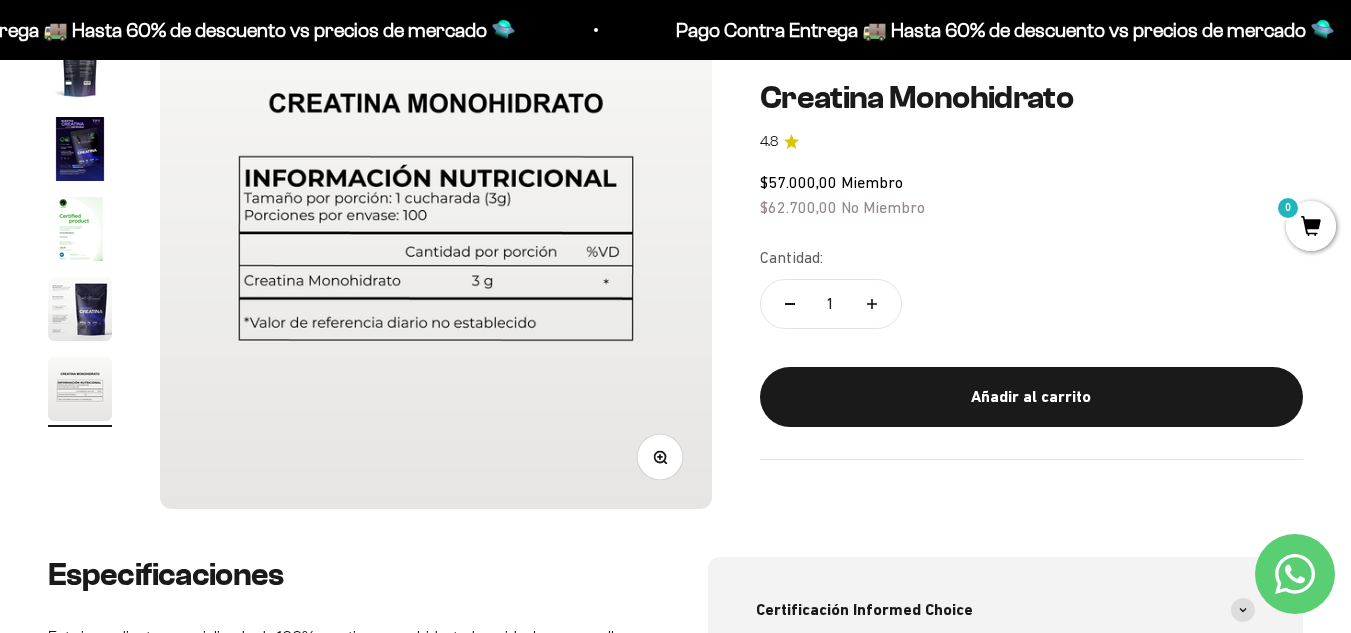 click at bounding box center [436, 233] 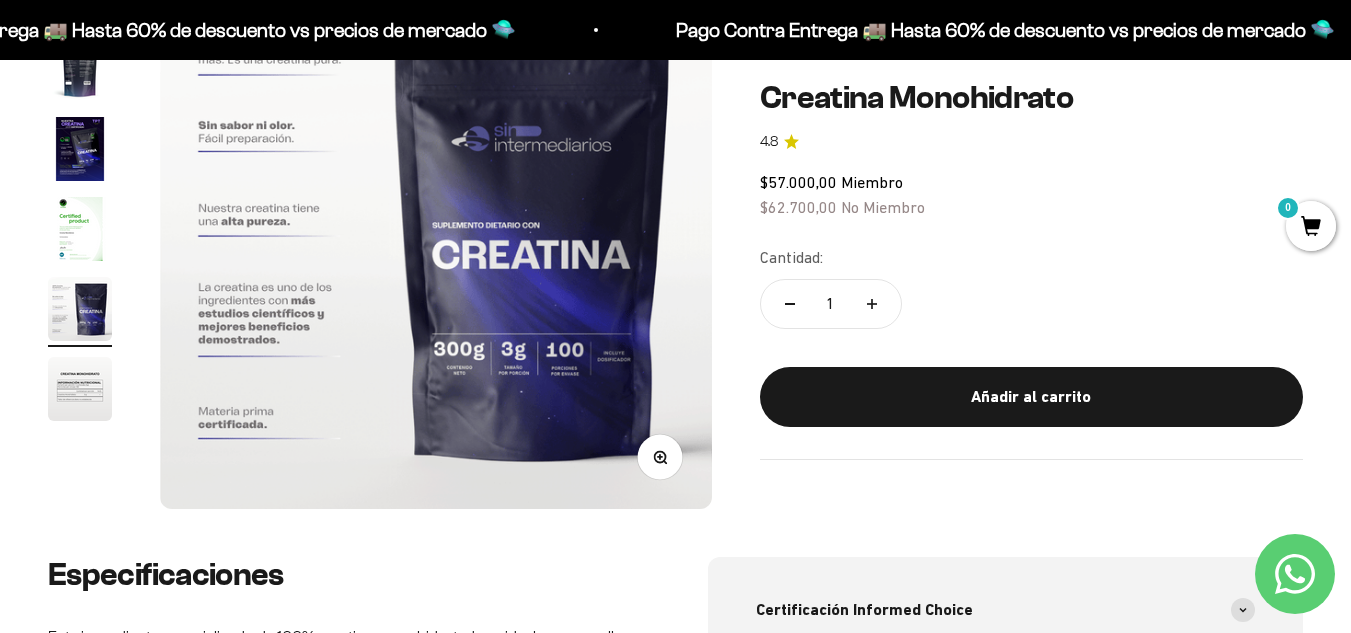 click at bounding box center [80, 389] 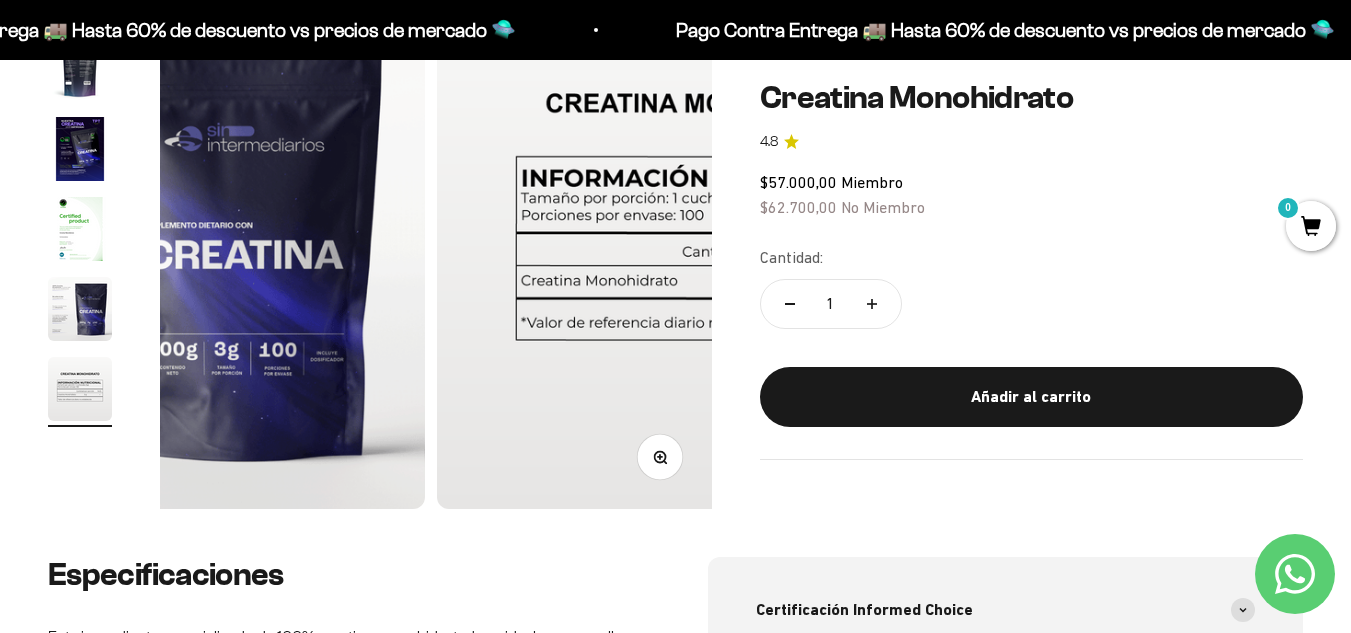 scroll, scrollTop: 0, scrollLeft: 2819, axis: horizontal 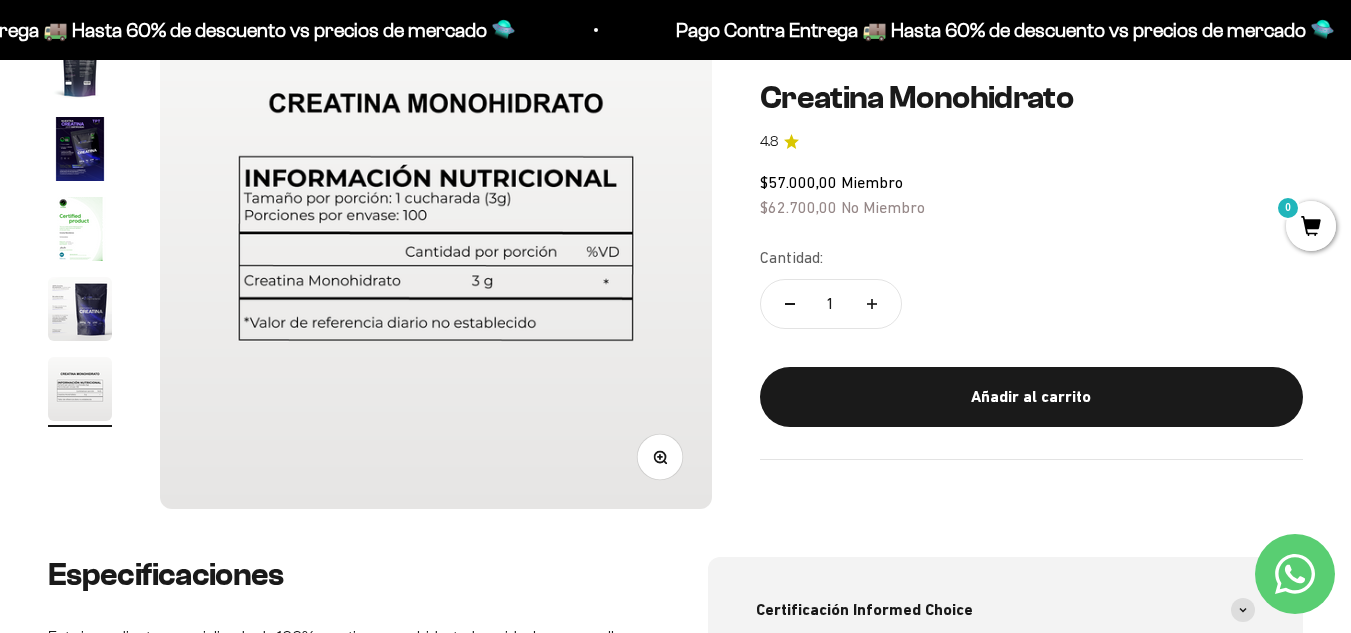 click at bounding box center (80, 309) 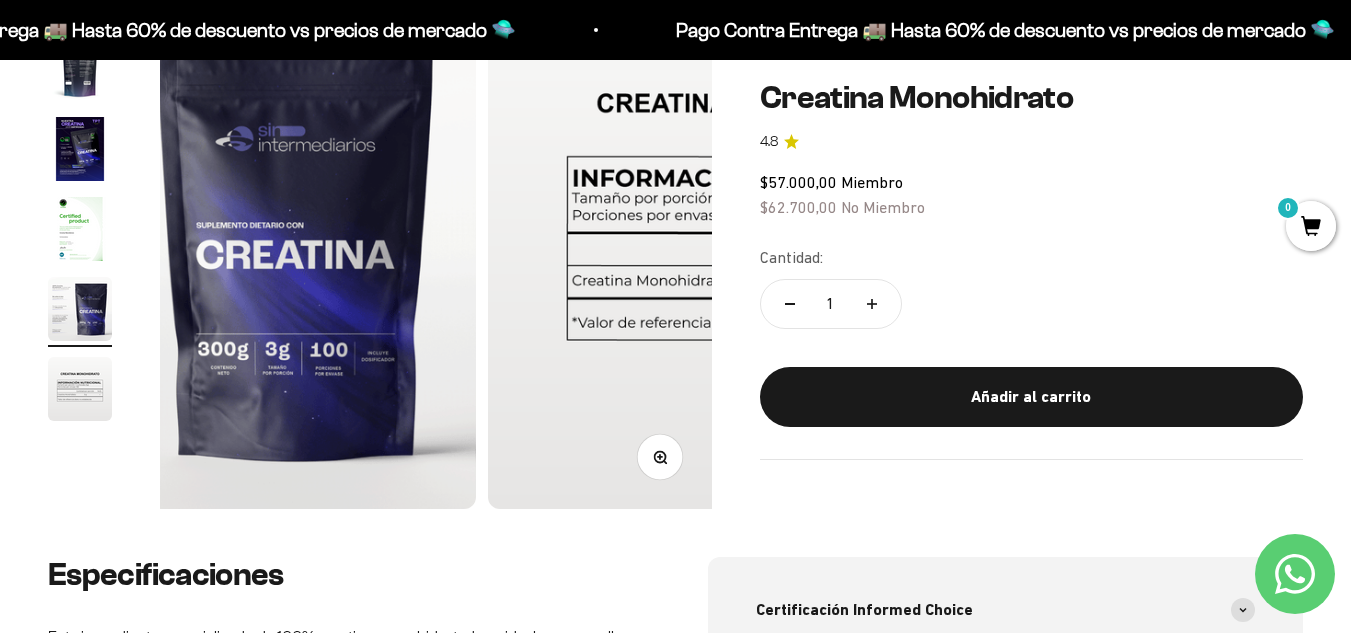 scroll, scrollTop: 0, scrollLeft: 2255, axis: horizontal 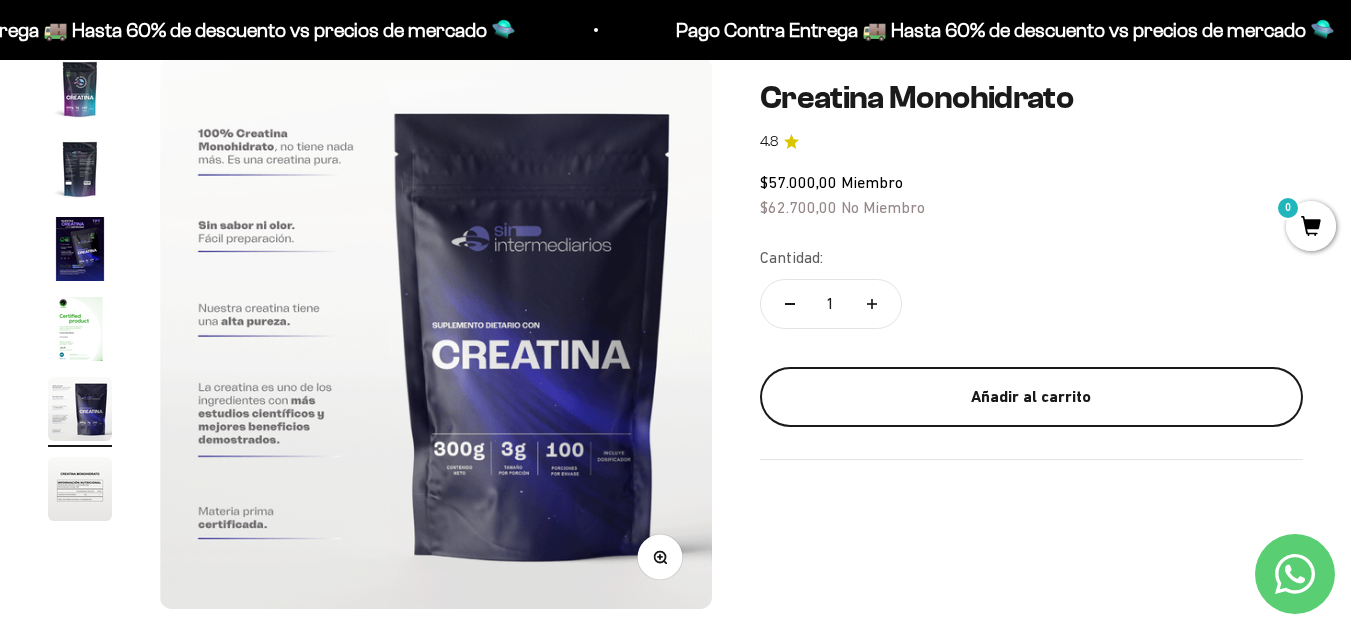 click on "Añadir al carrito" at bounding box center (1031, 397) 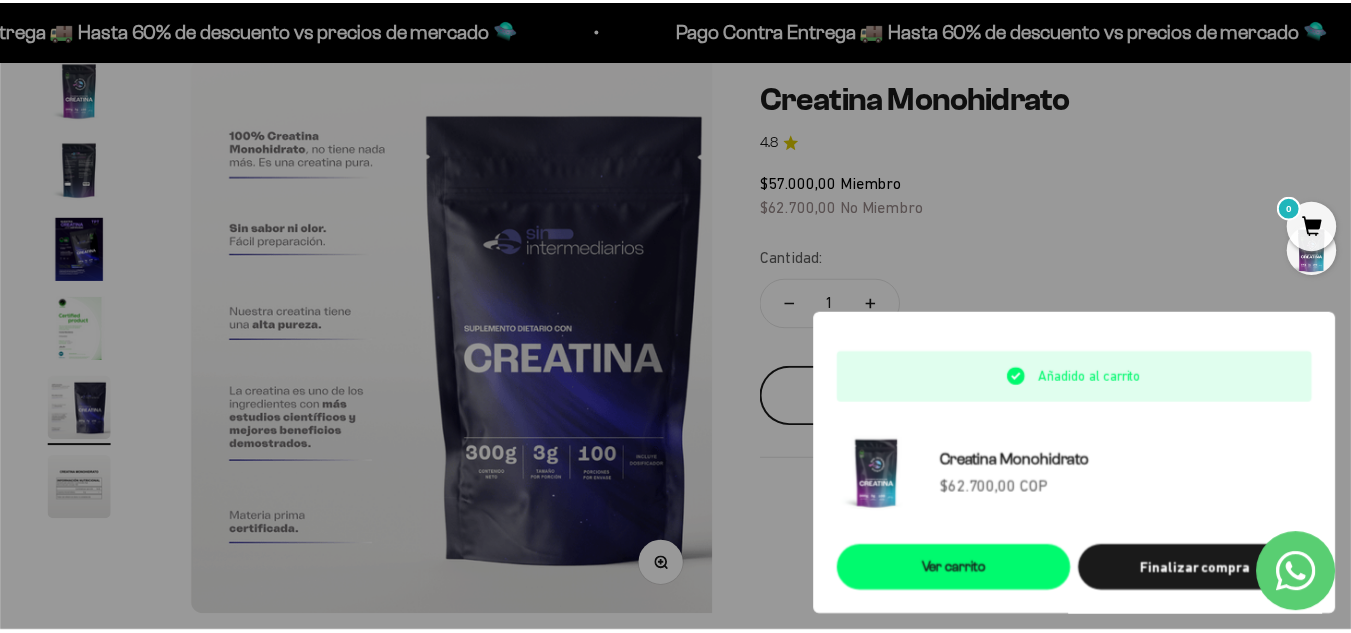 scroll, scrollTop: 0, scrollLeft: 2288, axis: horizontal 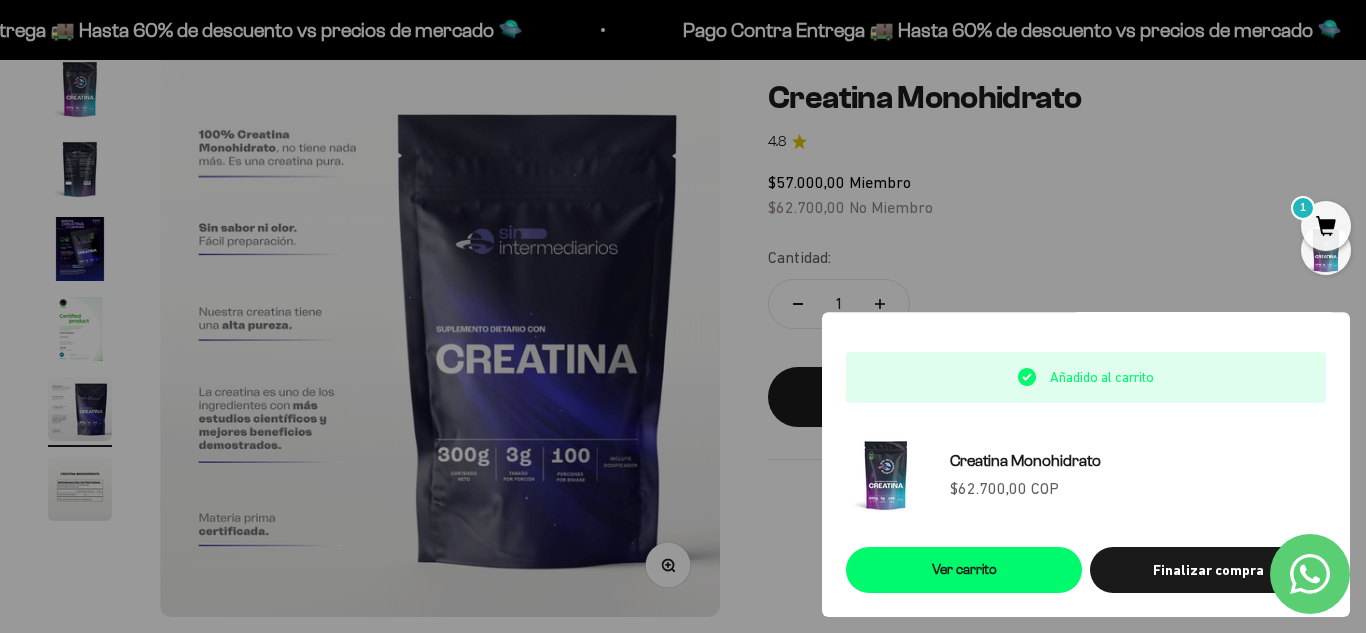 click at bounding box center (683, 316) 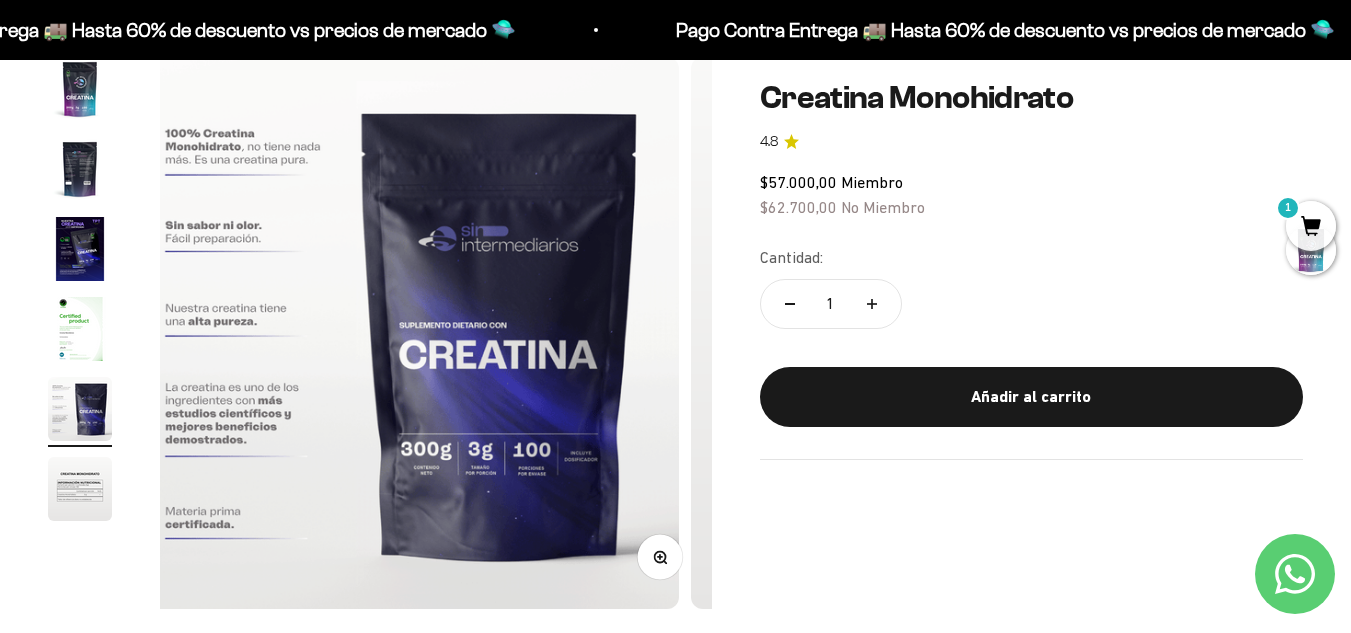scroll, scrollTop: 0, scrollLeft: 2255, axis: horizontal 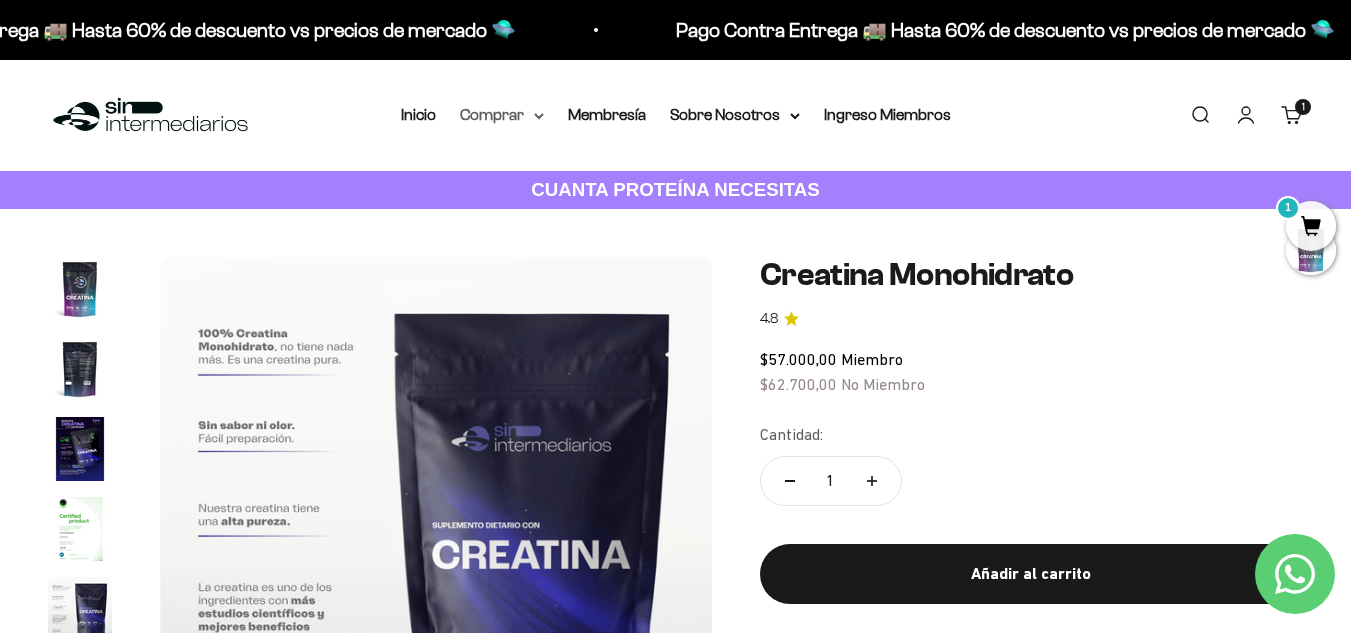 click on "Comprar" at bounding box center [502, 115] 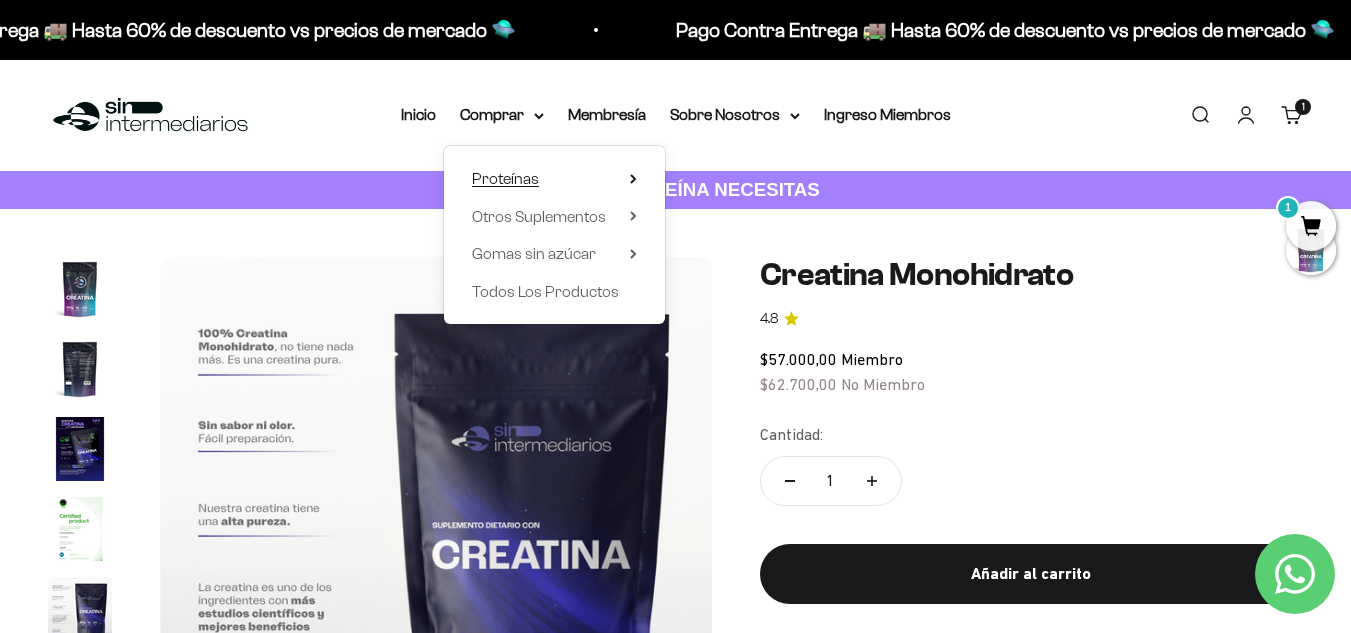 click on "Proteínas" at bounding box center (554, 179) 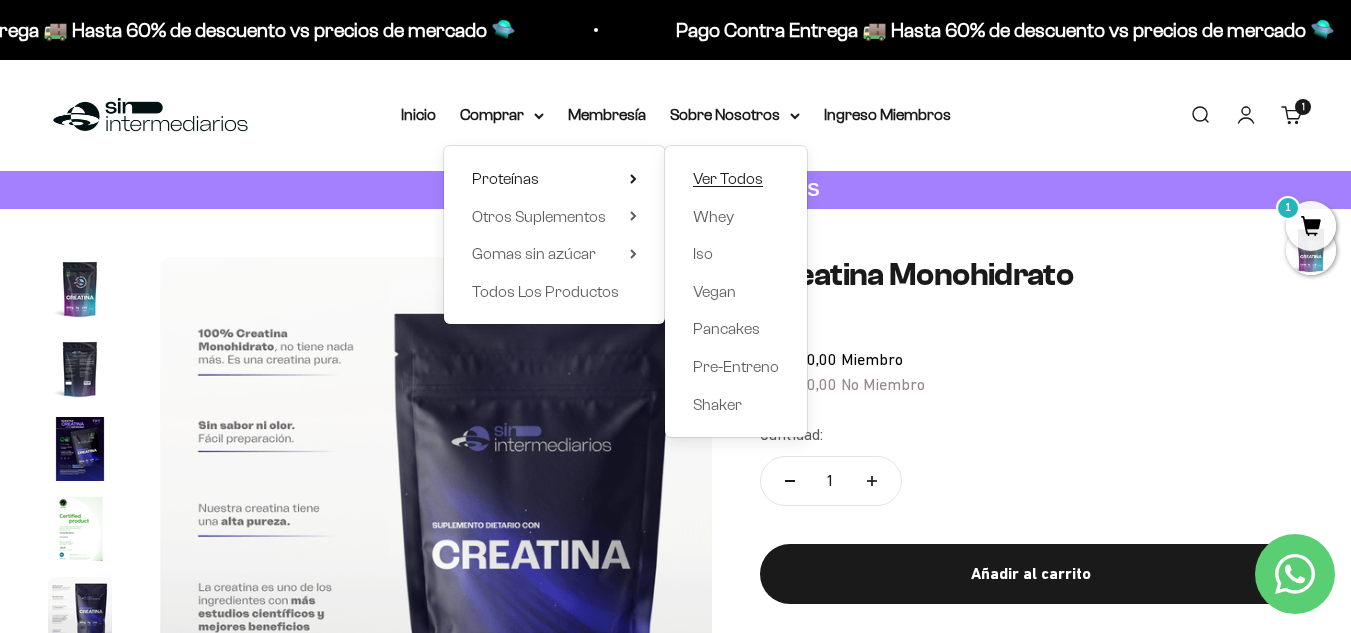 click on "Ver Todos" at bounding box center (728, 178) 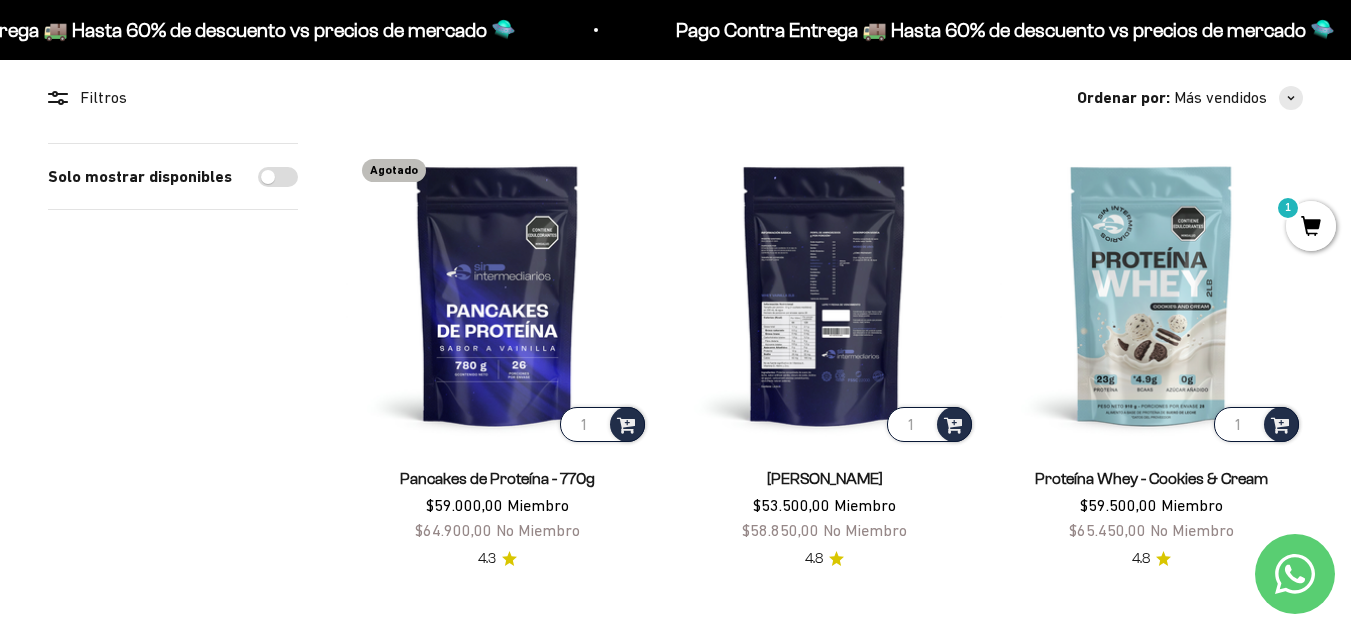 scroll, scrollTop: 100, scrollLeft: 0, axis: vertical 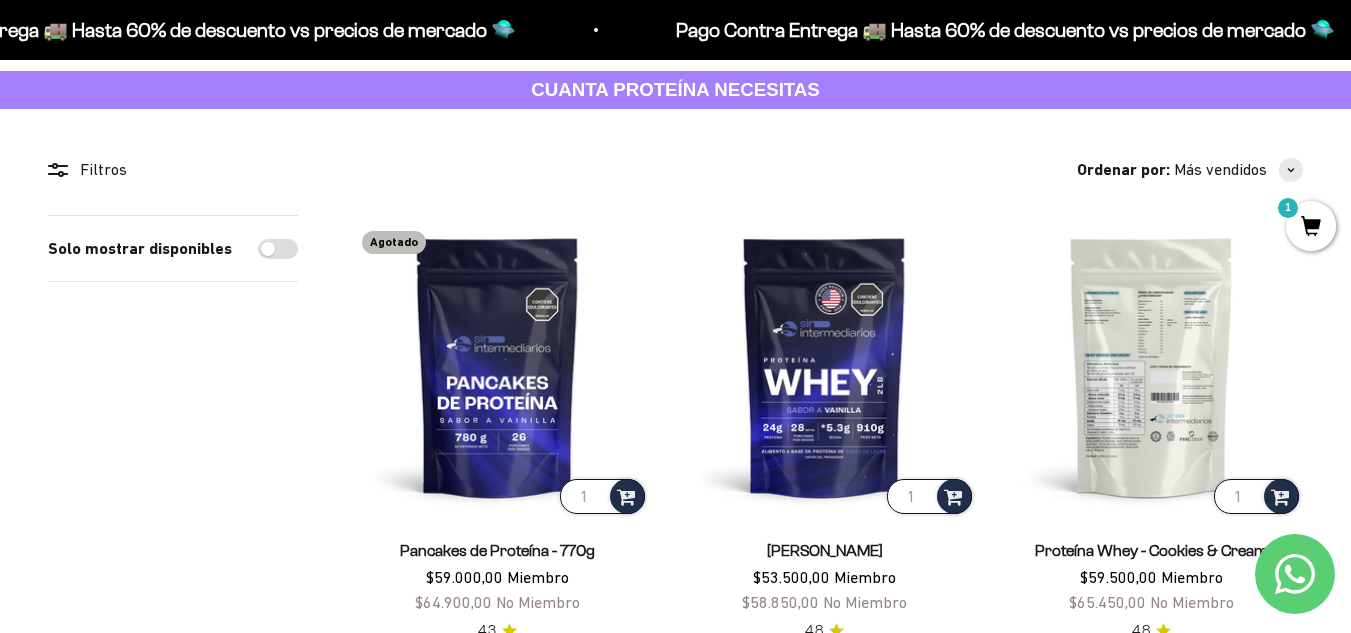 click at bounding box center (1151, 366) 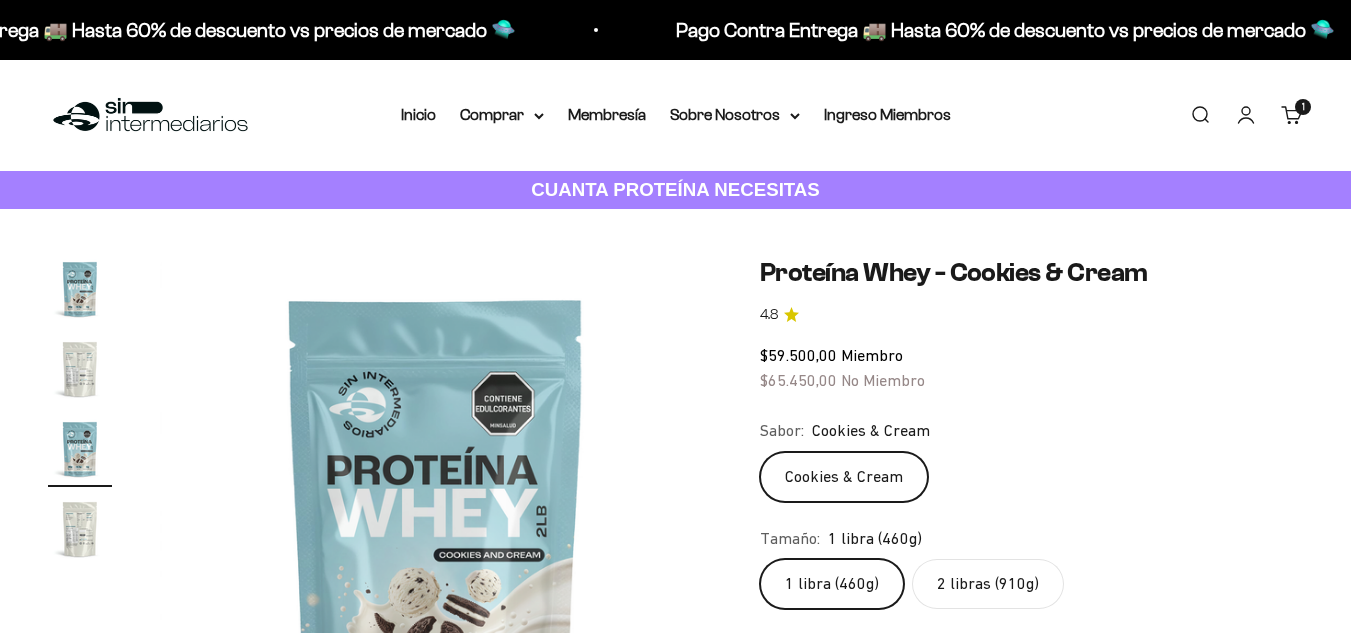 scroll, scrollTop: 200, scrollLeft: 0, axis: vertical 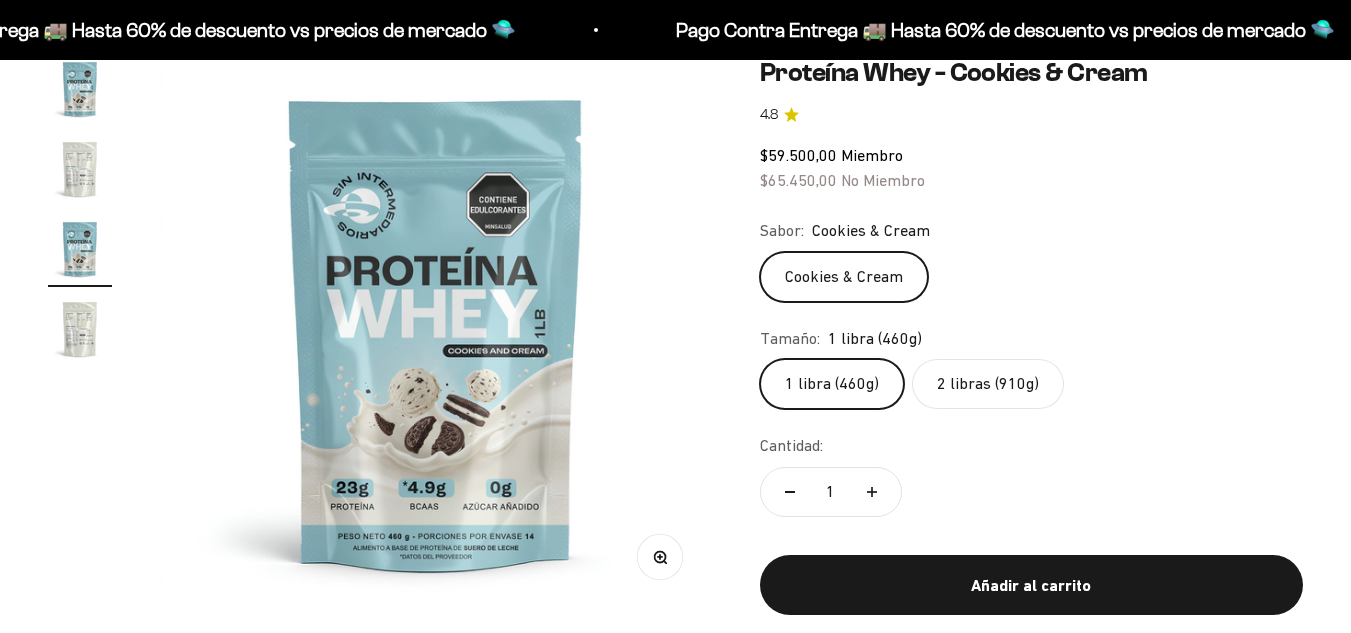click on "Cookies & Cream" 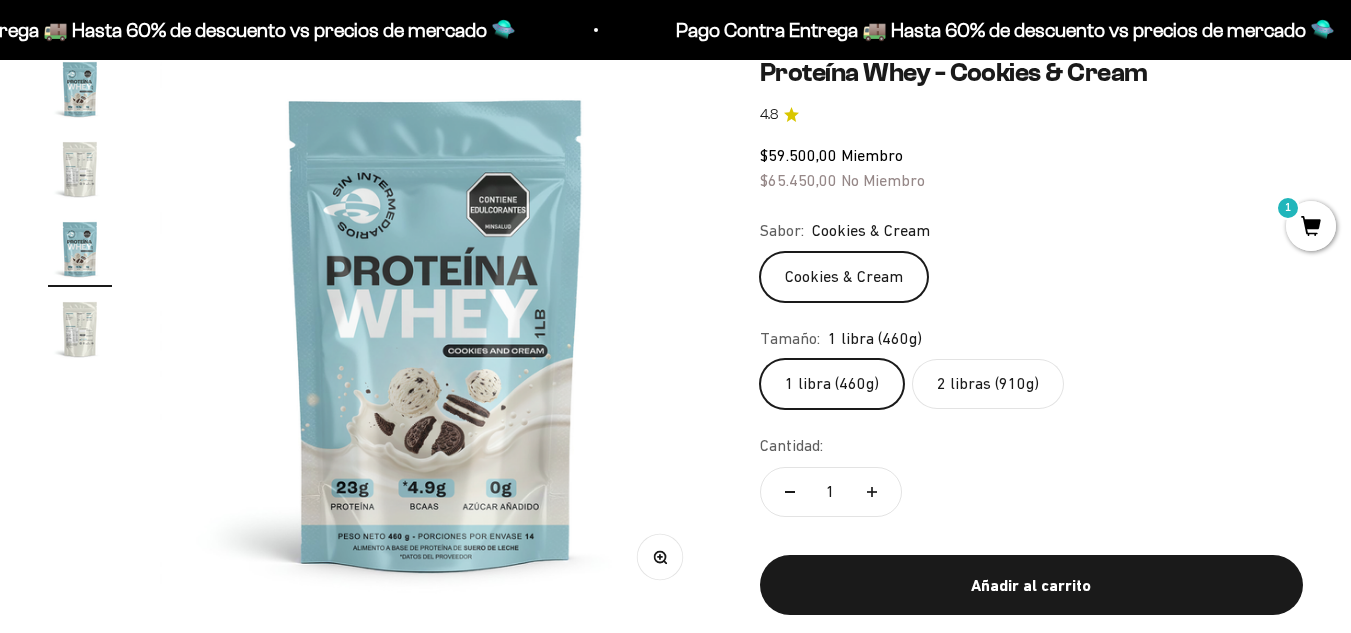 scroll, scrollTop: 0, scrollLeft: 0, axis: both 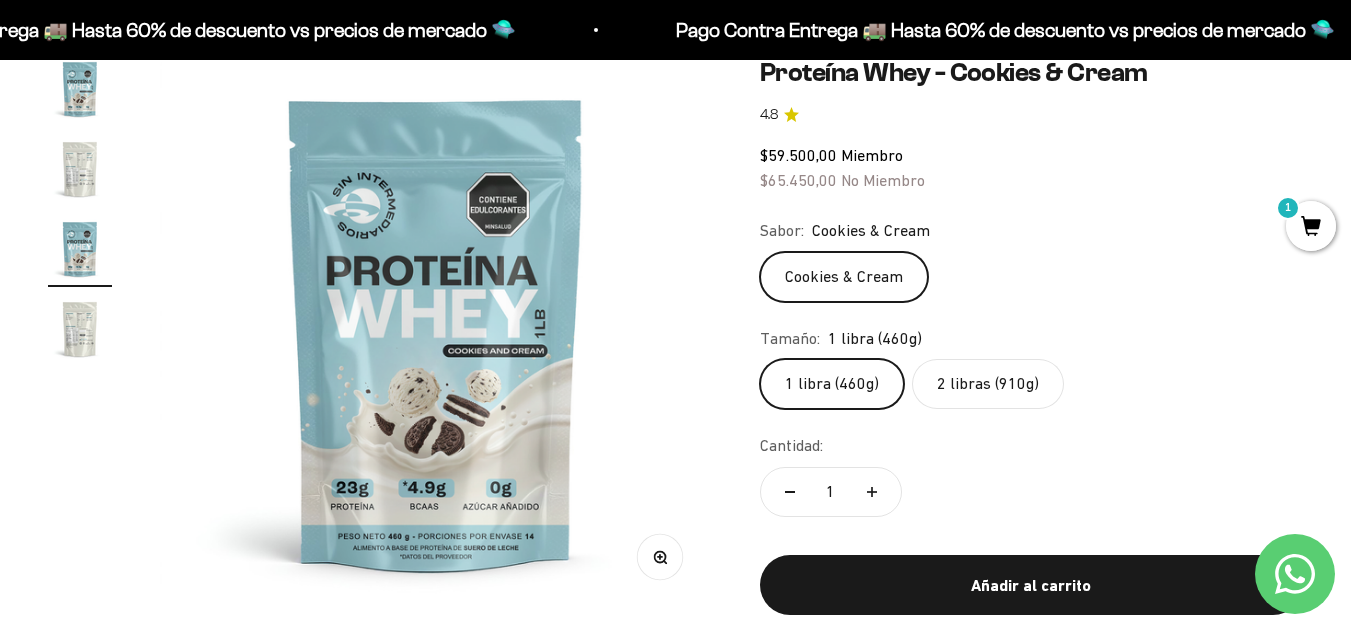 click on "2 libras (910g)" 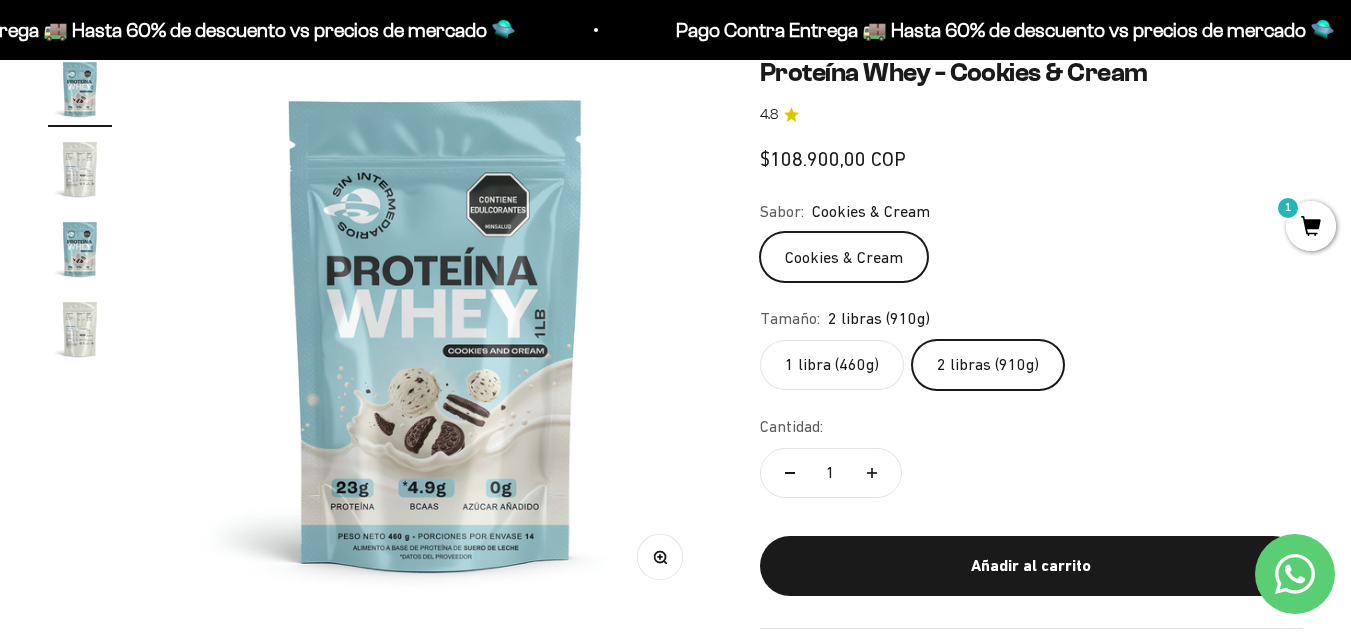 scroll, scrollTop: 0, scrollLeft: 0, axis: both 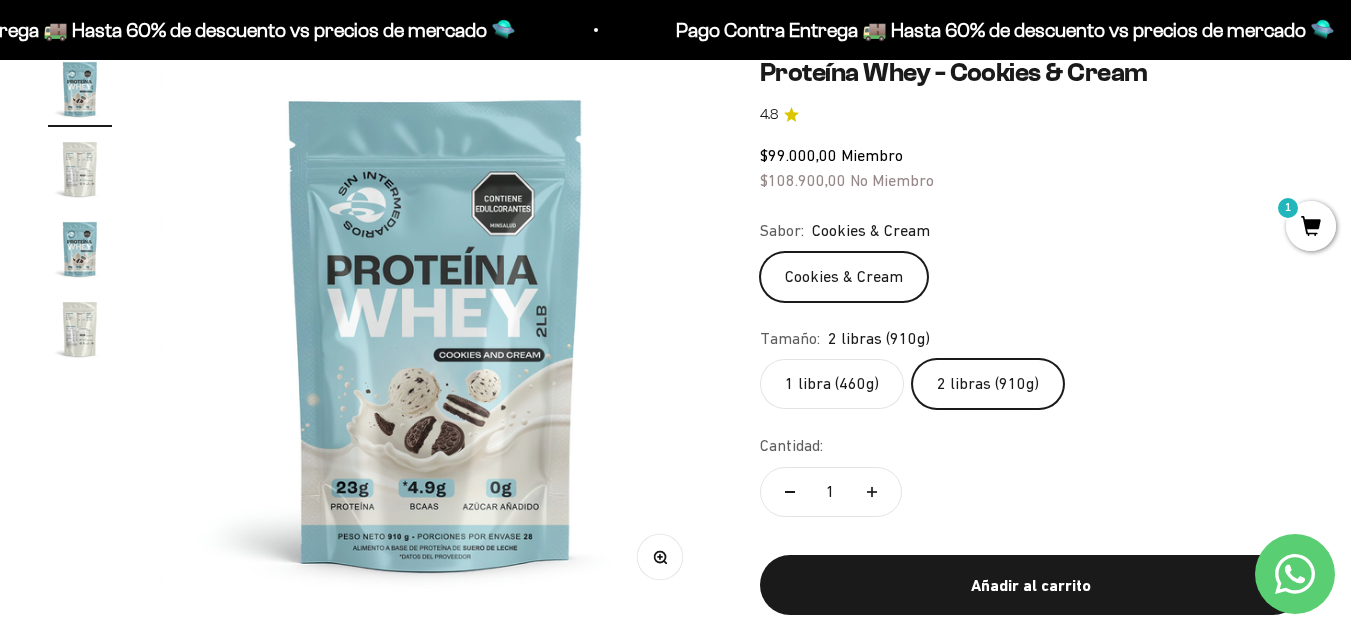 click on "1 libra (460g)" 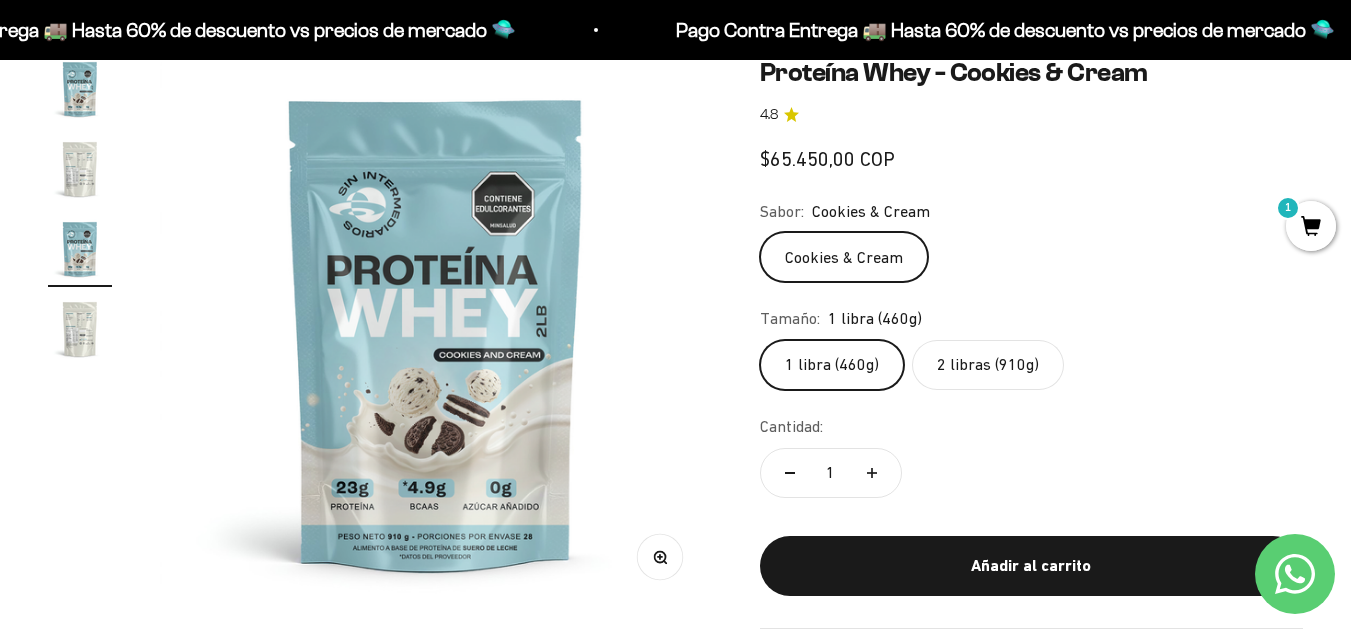 scroll, scrollTop: 0, scrollLeft: 1128, axis: horizontal 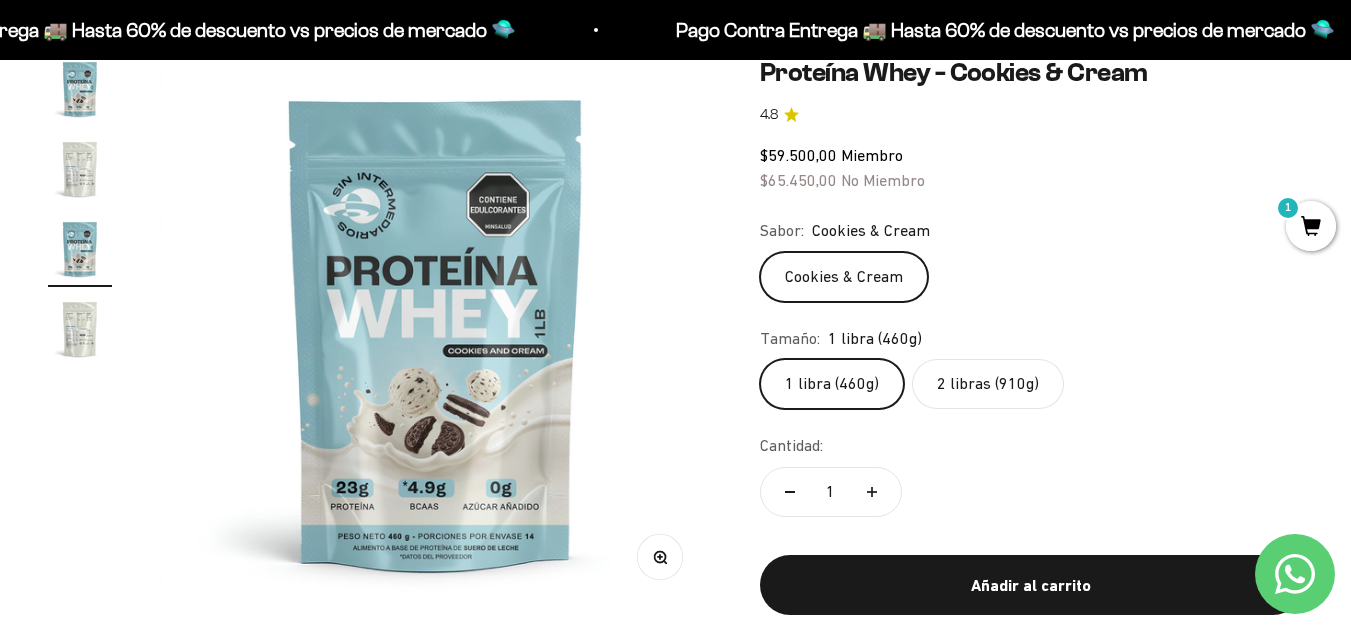 click on "2 libras (910g)" 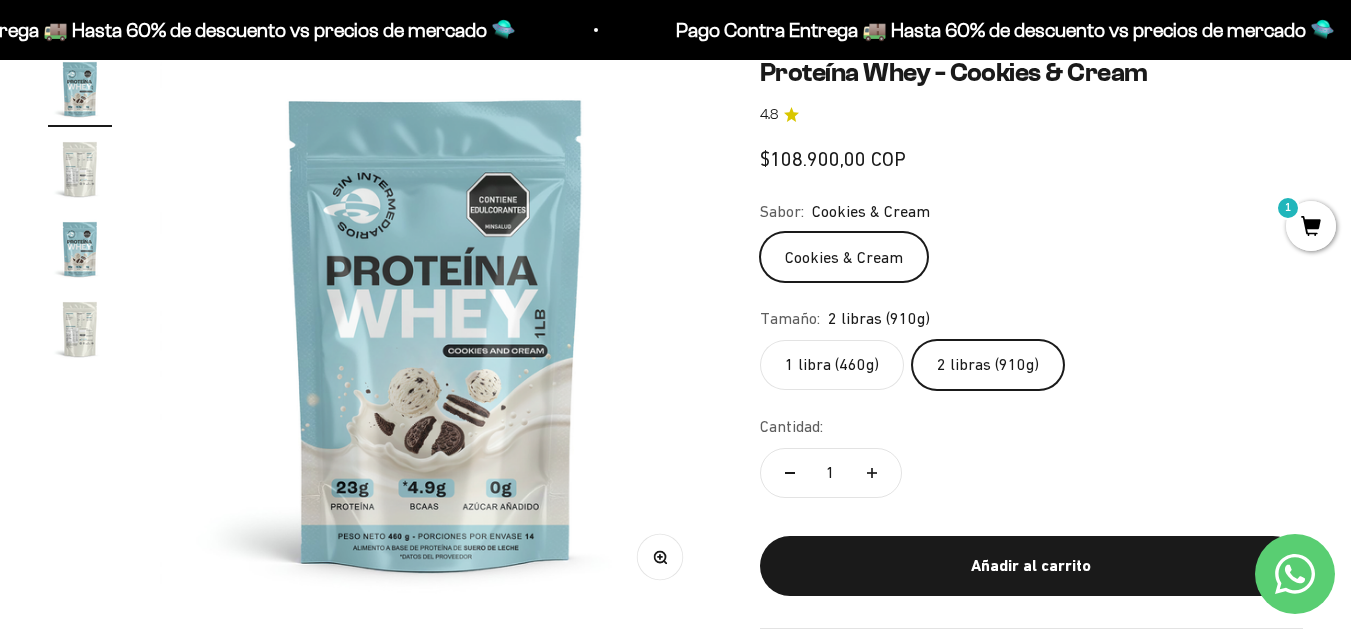 scroll, scrollTop: 0, scrollLeft: 0, axis: both 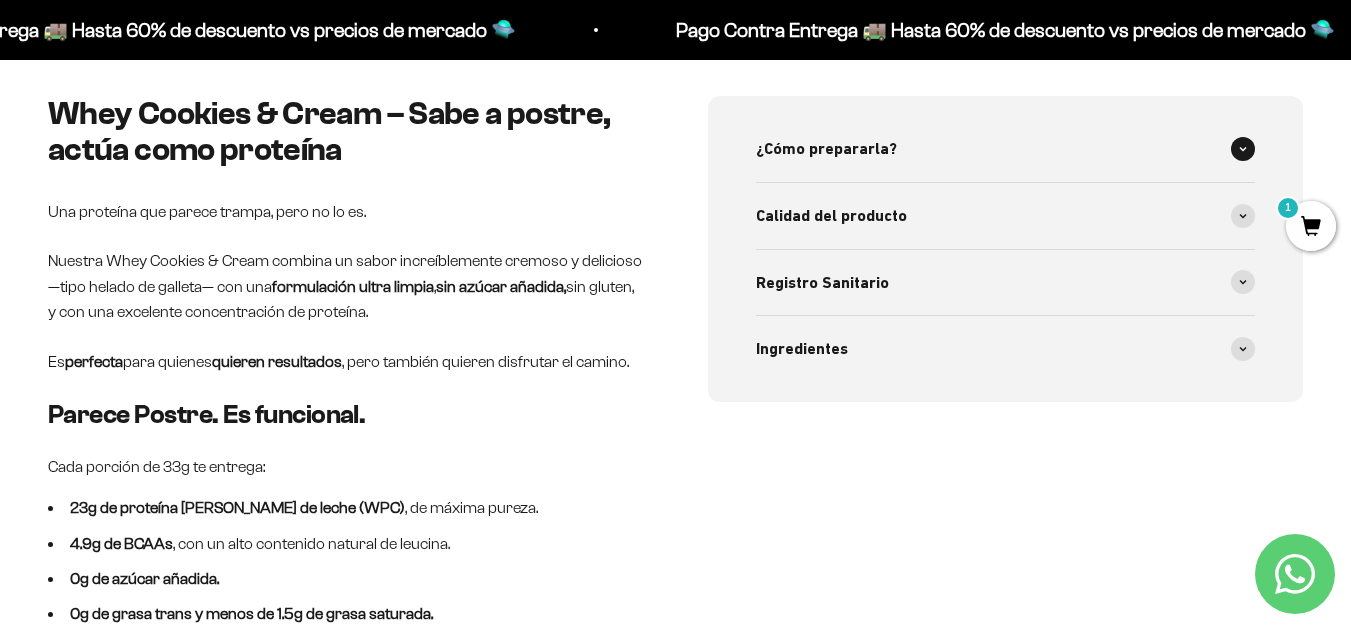 click on "¿Cómo prepararla?" at bounding box center (1006, 149) 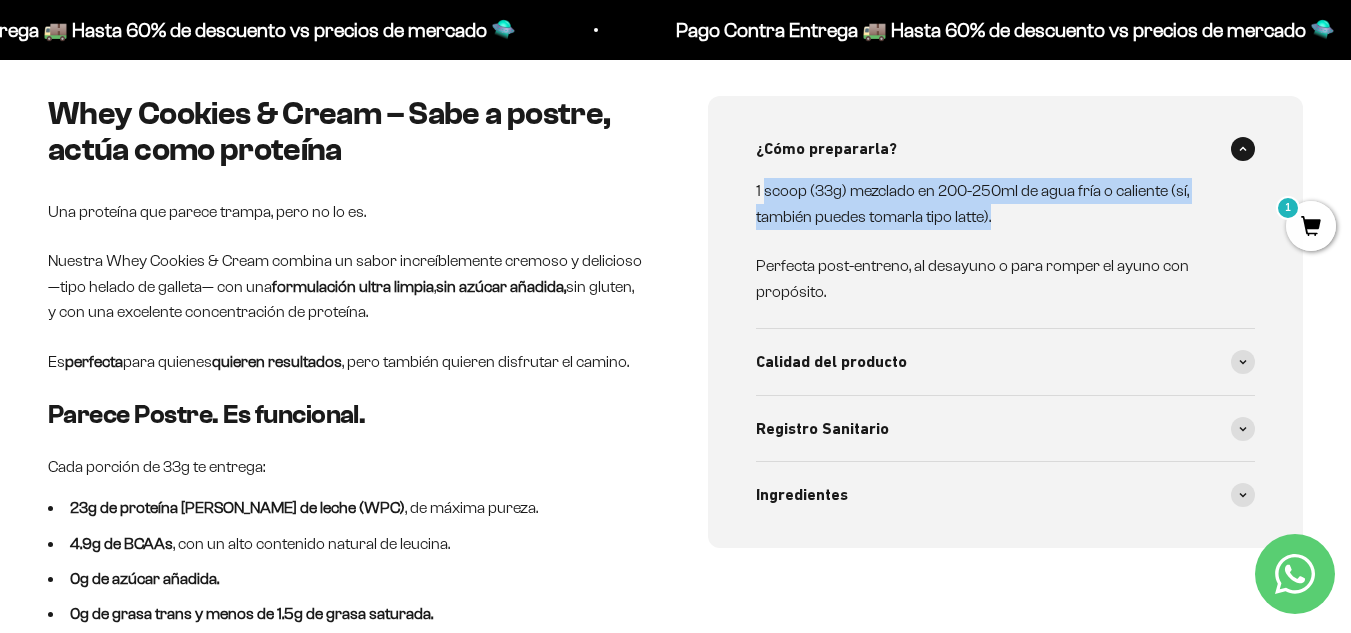 drag, startPoint x: 763, startPoint y: 193, endPoint x: 992, endPoint y: 218, distance: 230.36058 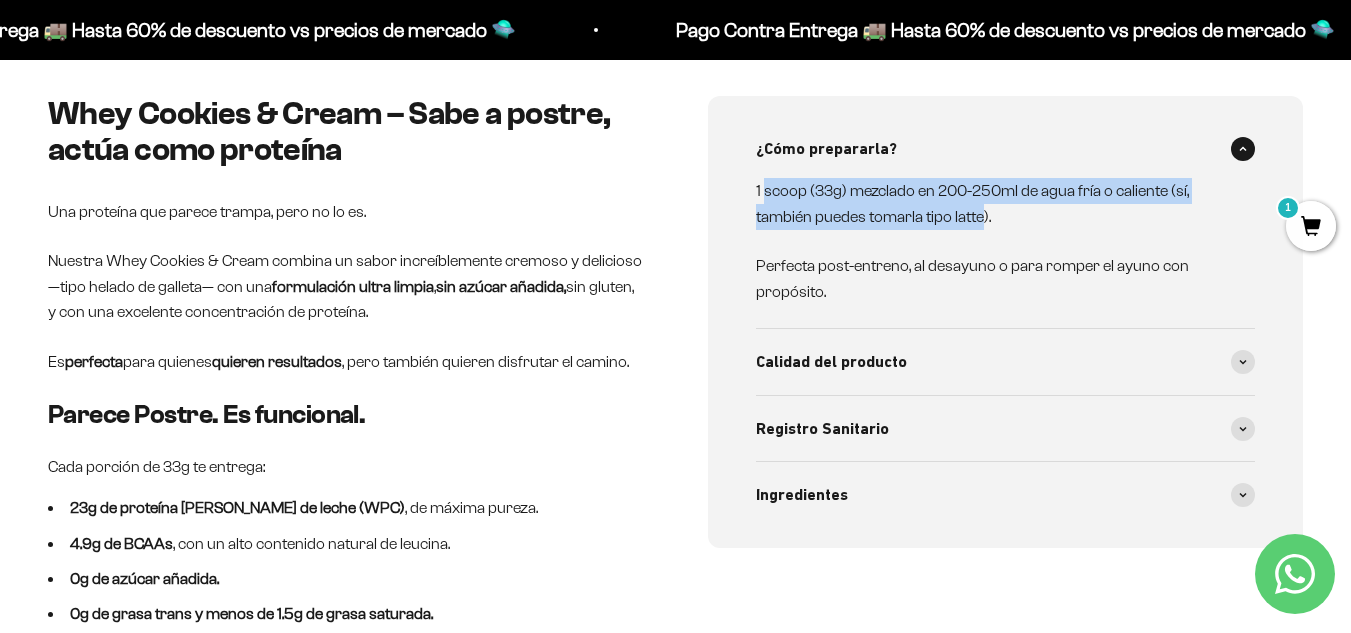 drag, startPoint x: 766, startPoint y: 194, endPoint x: 970, endPoint y: 229, distance: 206.98068 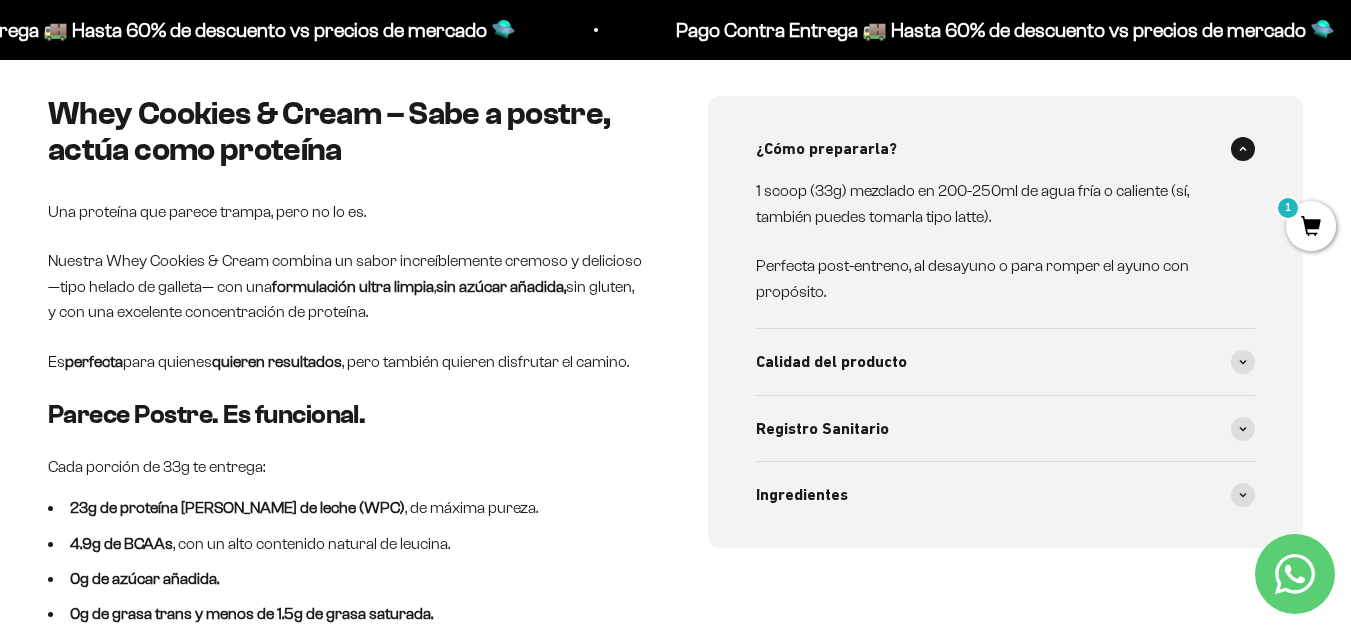 click on "1 scoop (33g) mezclado en 200-250ml de agua fría o caliente (sí, también puedes tomarla tipo latte).  Perfecta post-entreno, al desayuno o para romper el ayuno con propósito." at bounding box center (994, 241) 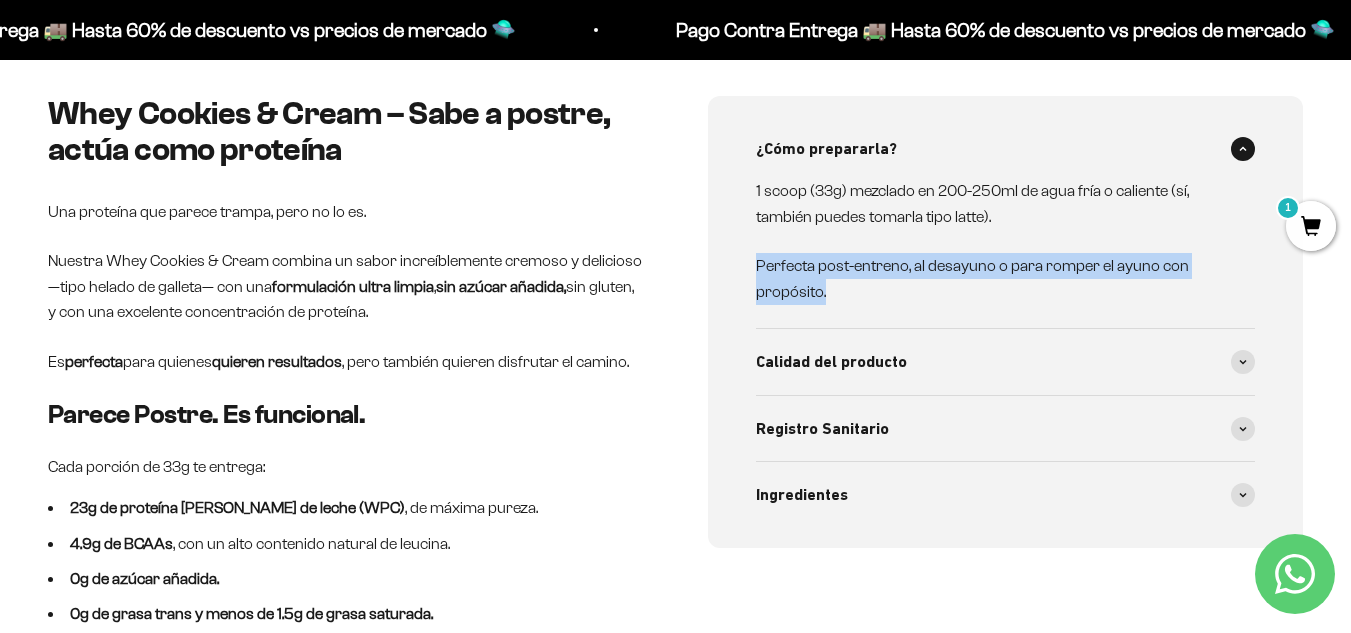 drag, startPoint x: 758, startPoint y: 262, endPoint x: 864, endPoint y: 297, distance: 111.62885 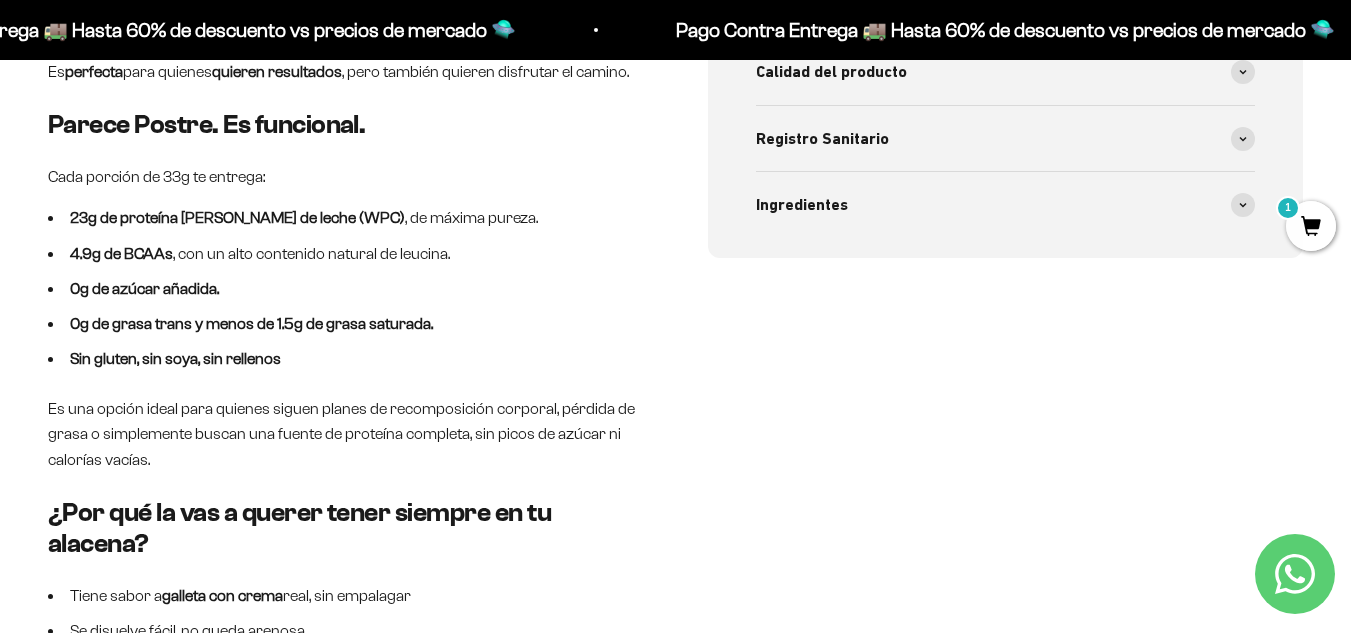 scroll, scrollTop: 1100, scrollLeft: 0, axis: vertical 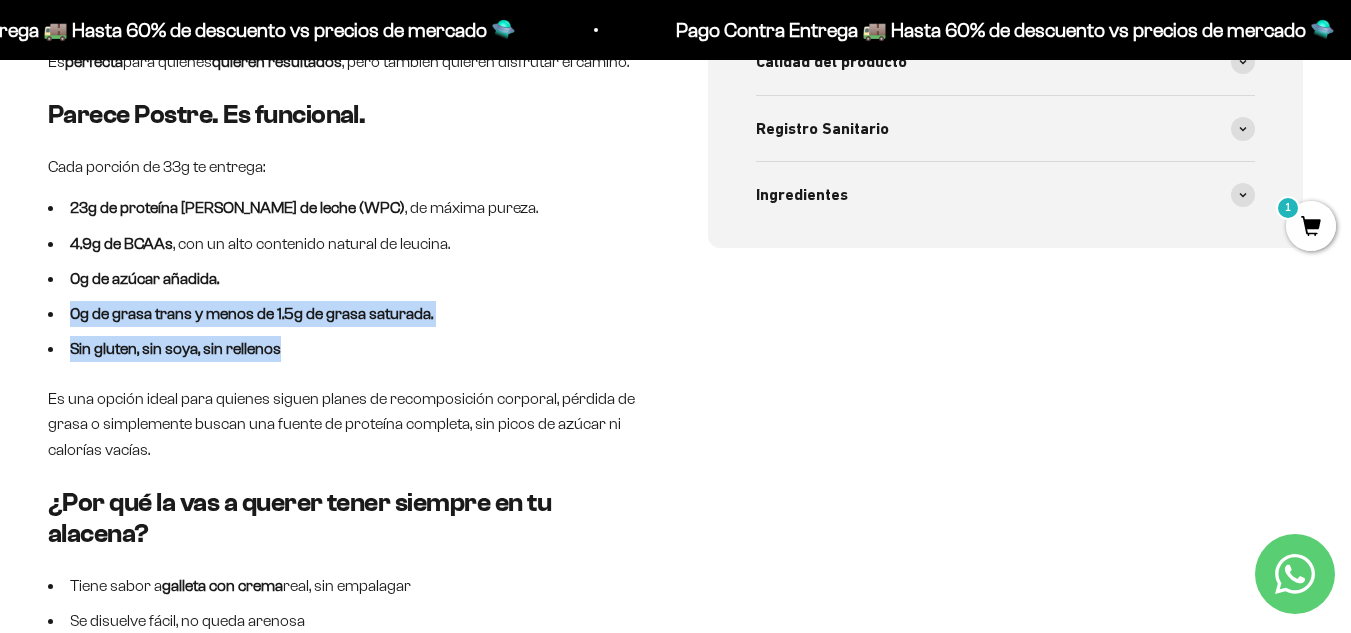 drag, startPoint x: 66, startPoint y: 301, endPoint x: 623, endPoint y: 350, distance: 559.1511 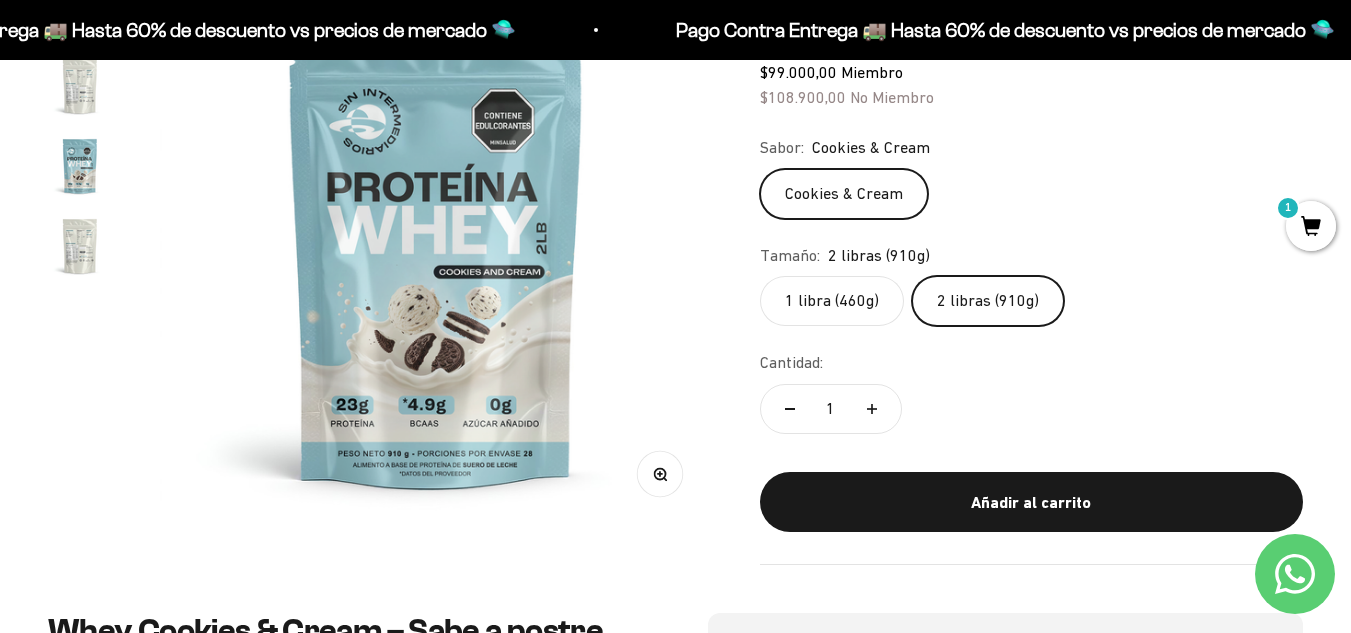 scroll, scrollTop: 300, scrollLeft: 0, axis: vertical 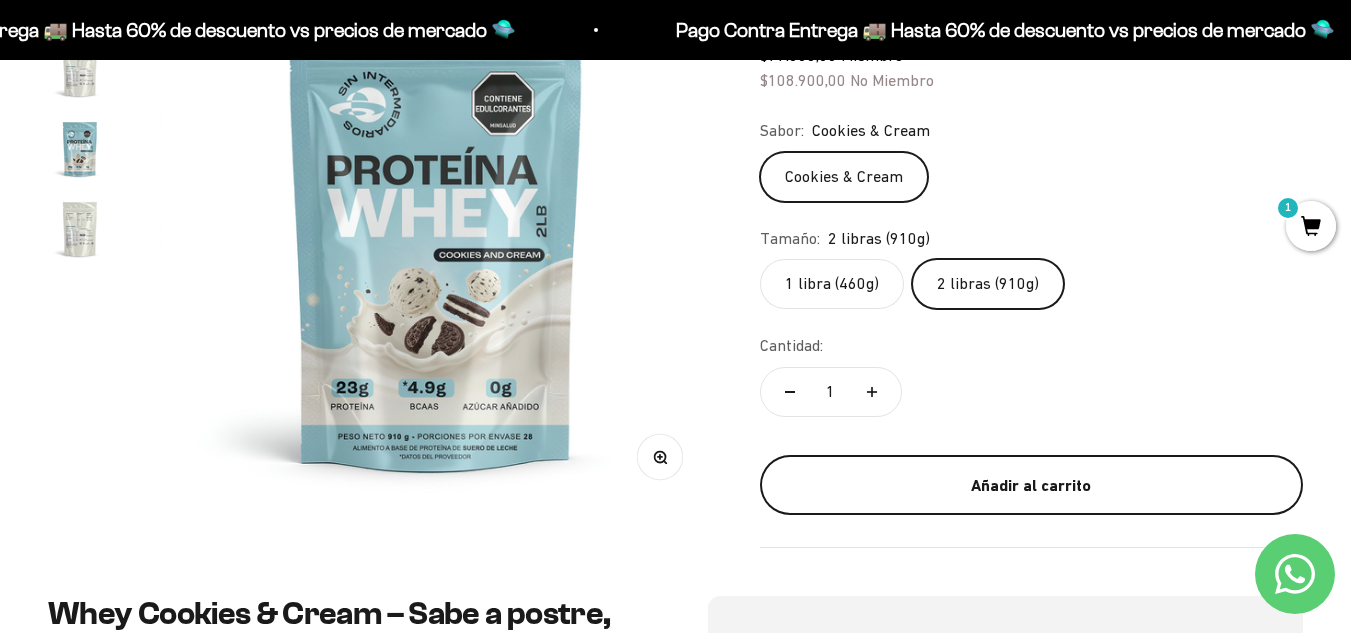 click on "Añadir al carrito" at bounding box center (1031, 486) 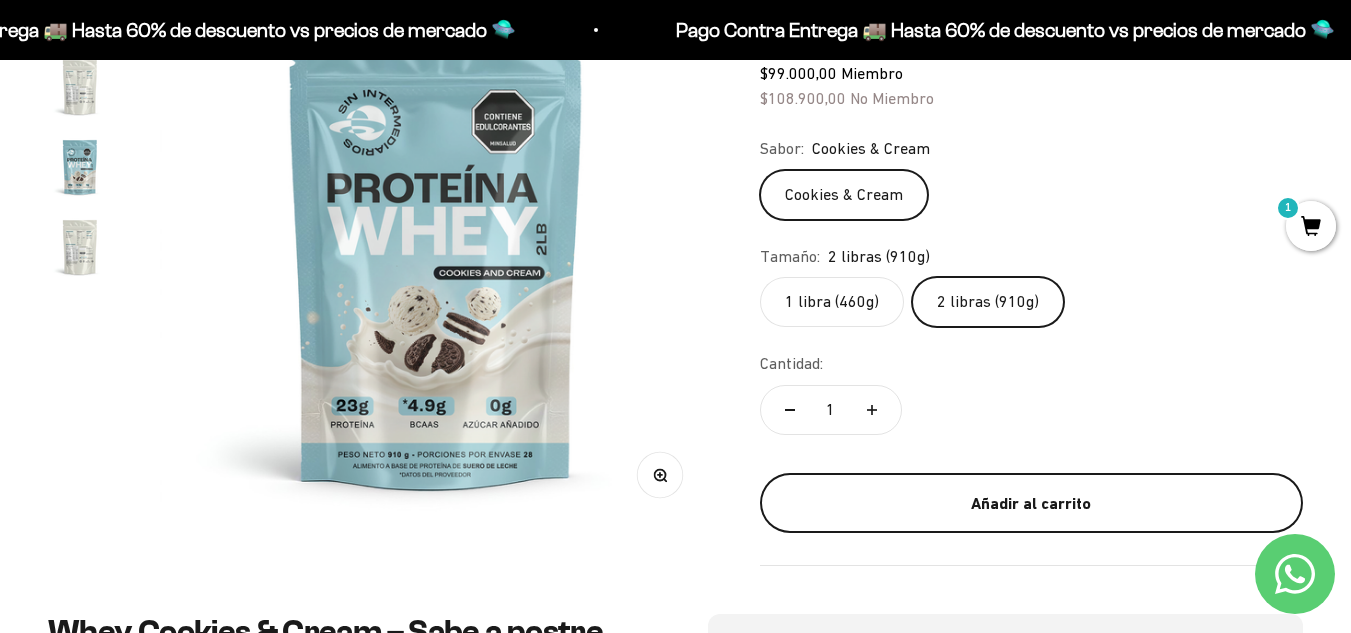 scroll, scrollTop: 0, scrollLeft: 0, axis: both 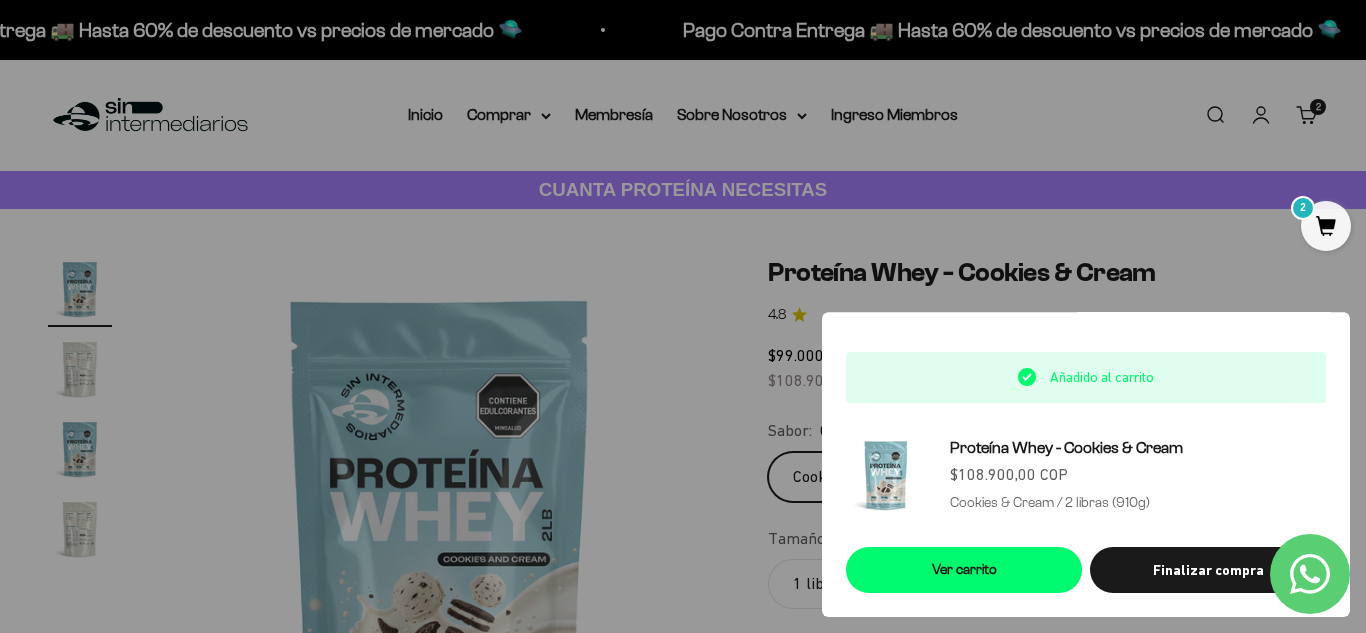 click at bounding box center (683, 316) 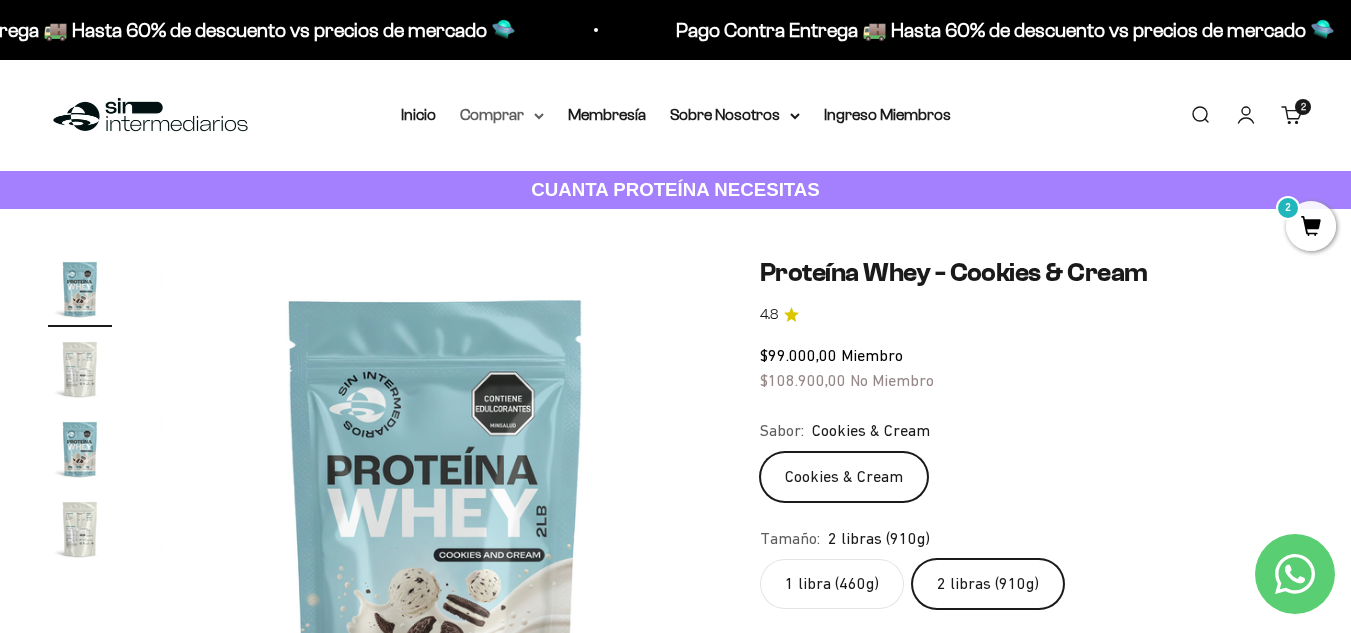 click on "Comprar" at bounding box center (502, 115) 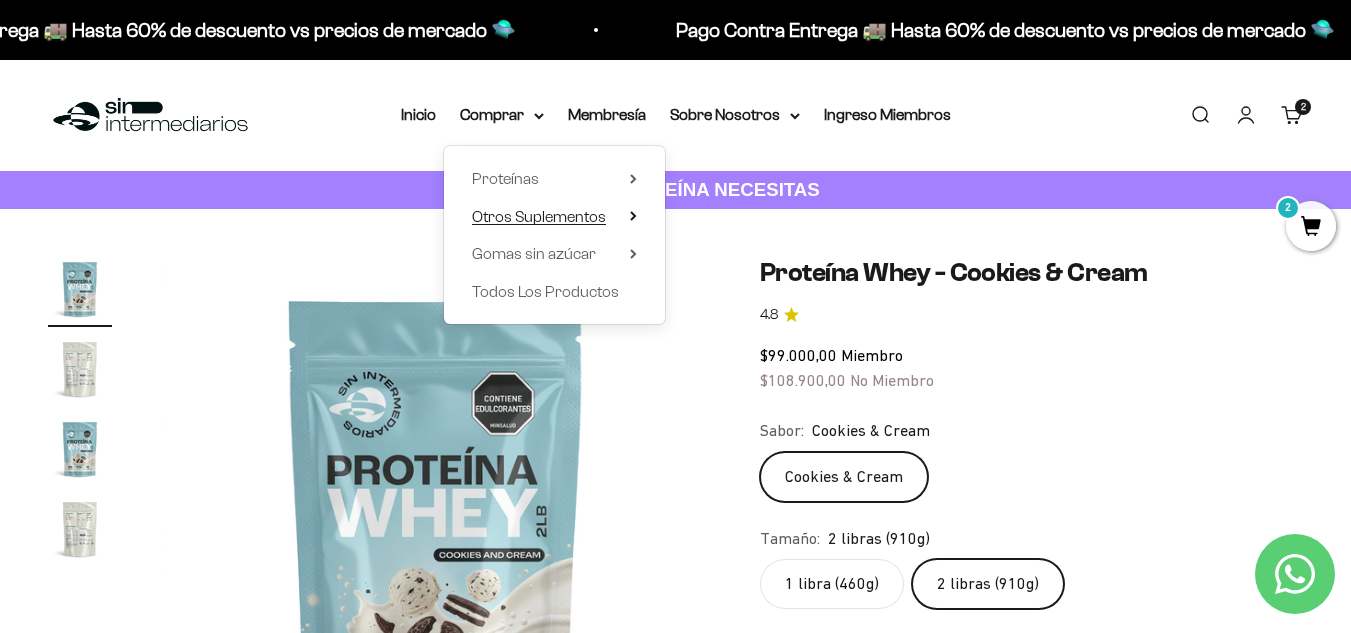 click on "Otros Suplementos" at bounding box center (539, 216) 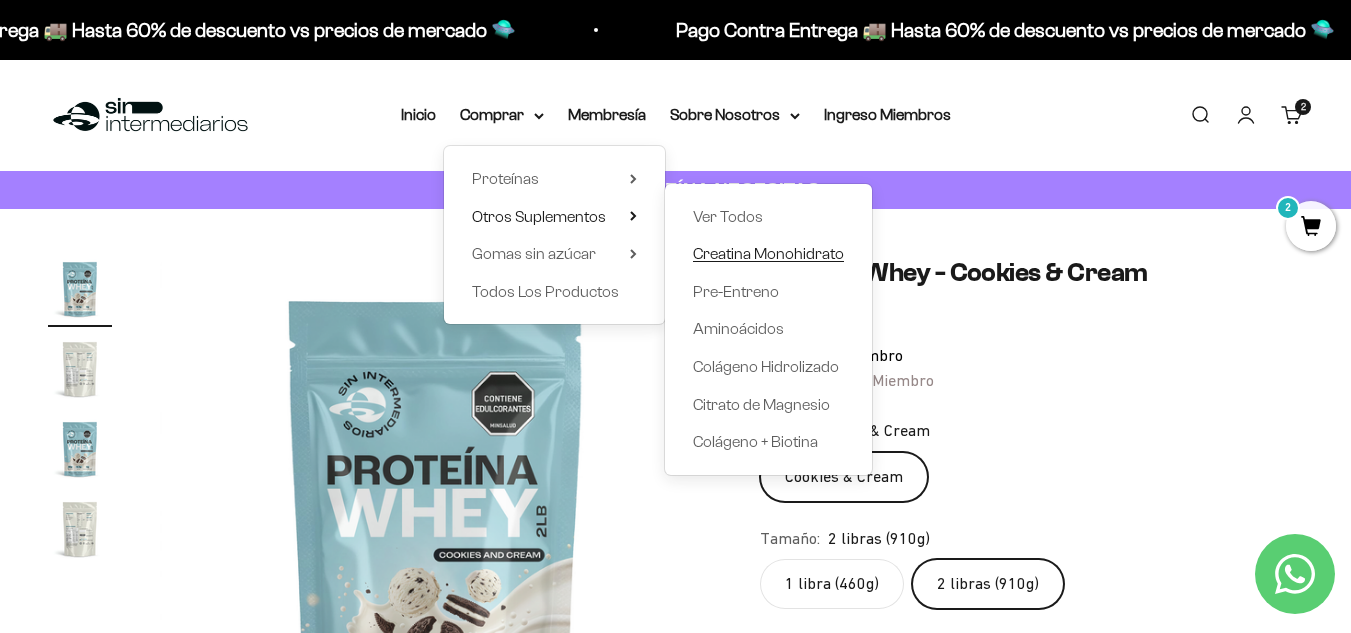 click on "Creatina Monohidrato" at bounding box center (768, 253) 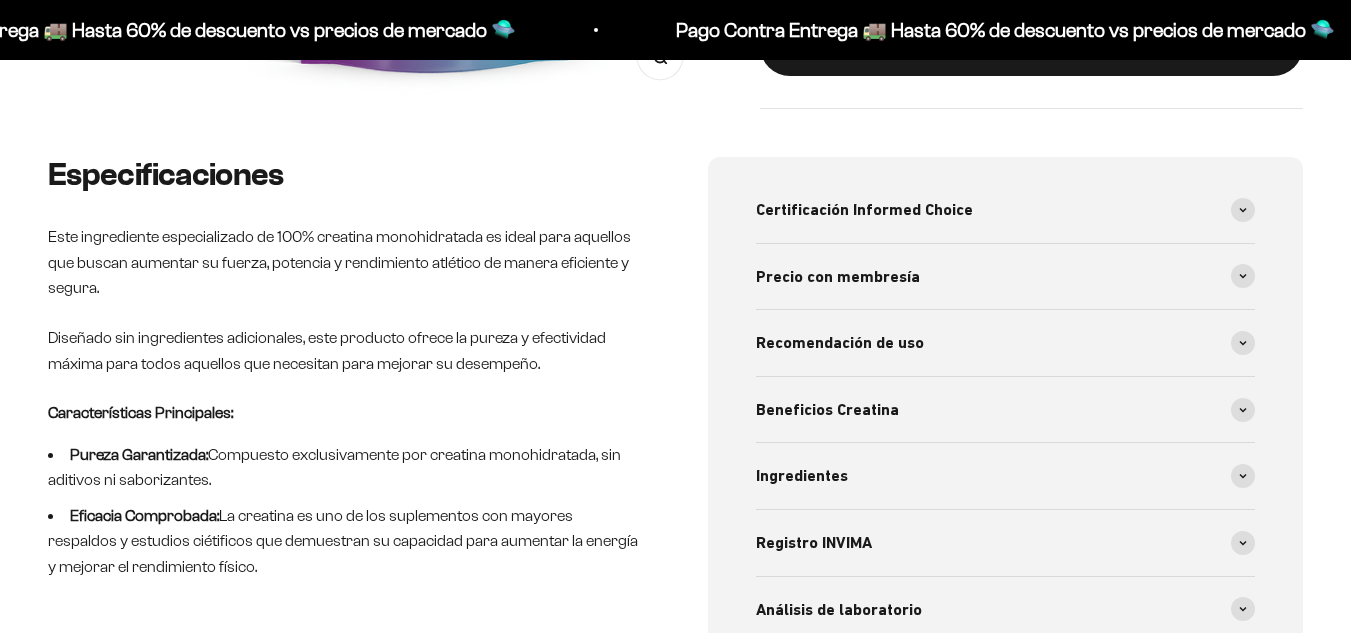 scroll, scrollTop: 0, scrollLeft: 0, axis: both 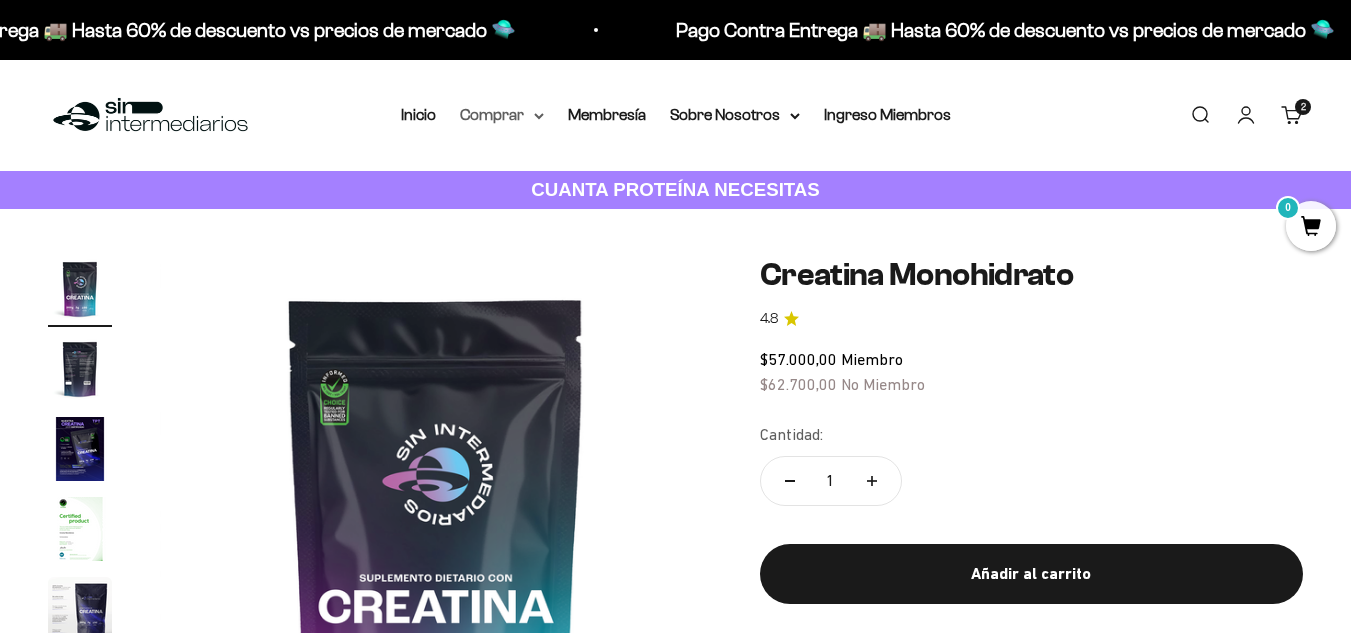 click 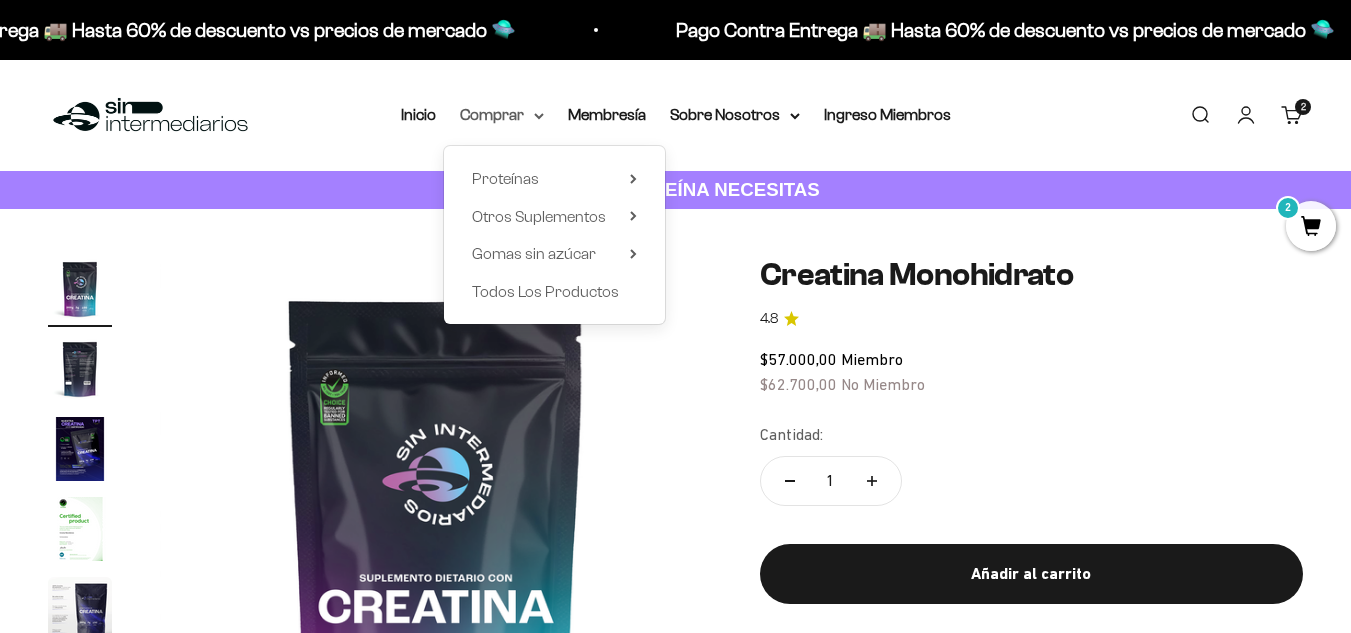 scroll, scrollTop: 0, scrollLeft: 0, axis: both 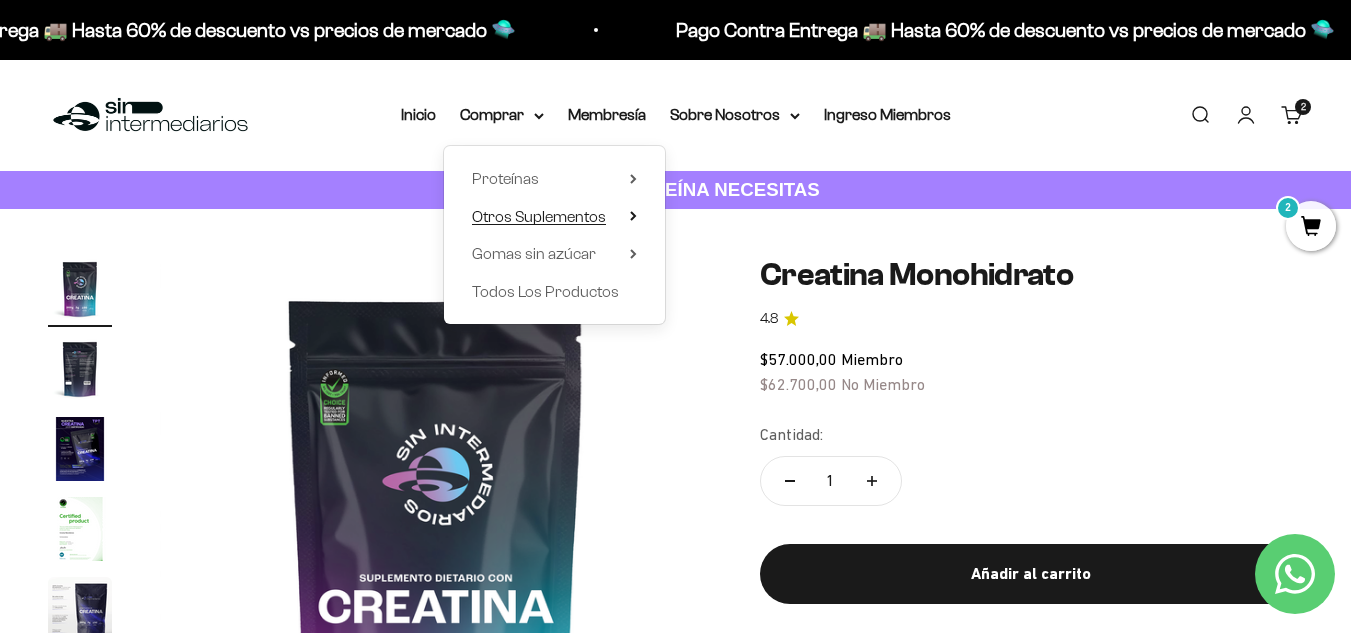 click 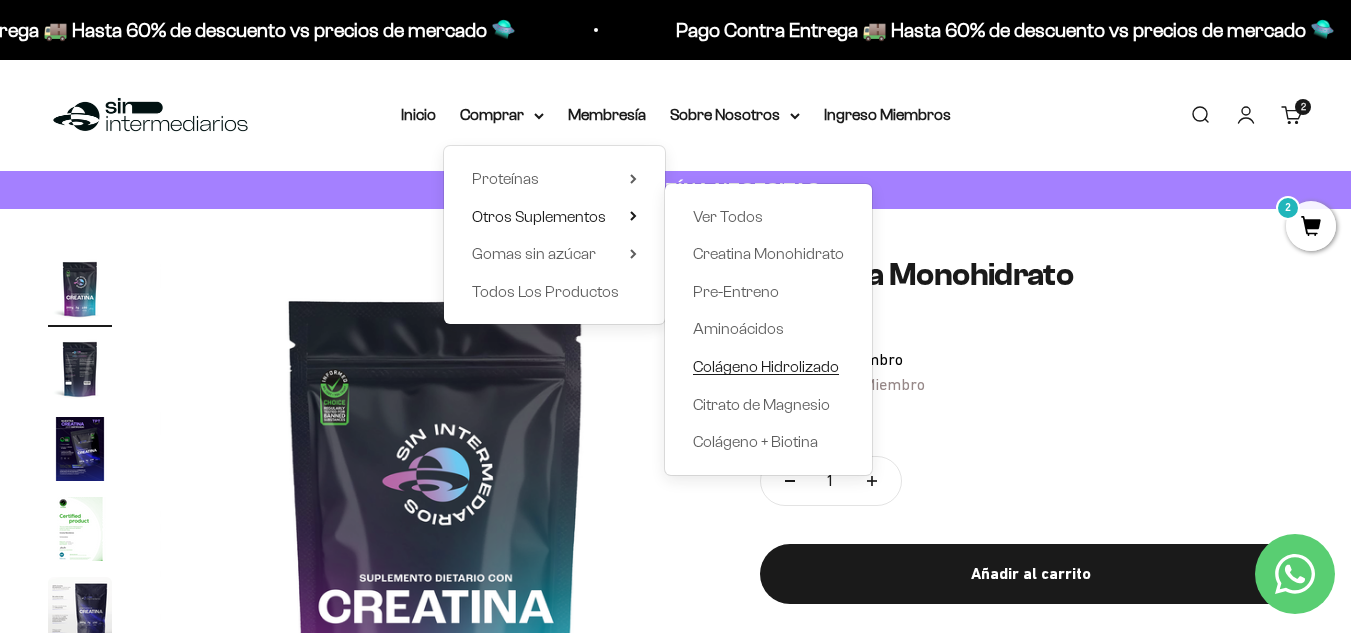 click on "Colágeno Hidrolizado" at bounding box center (766, 367) 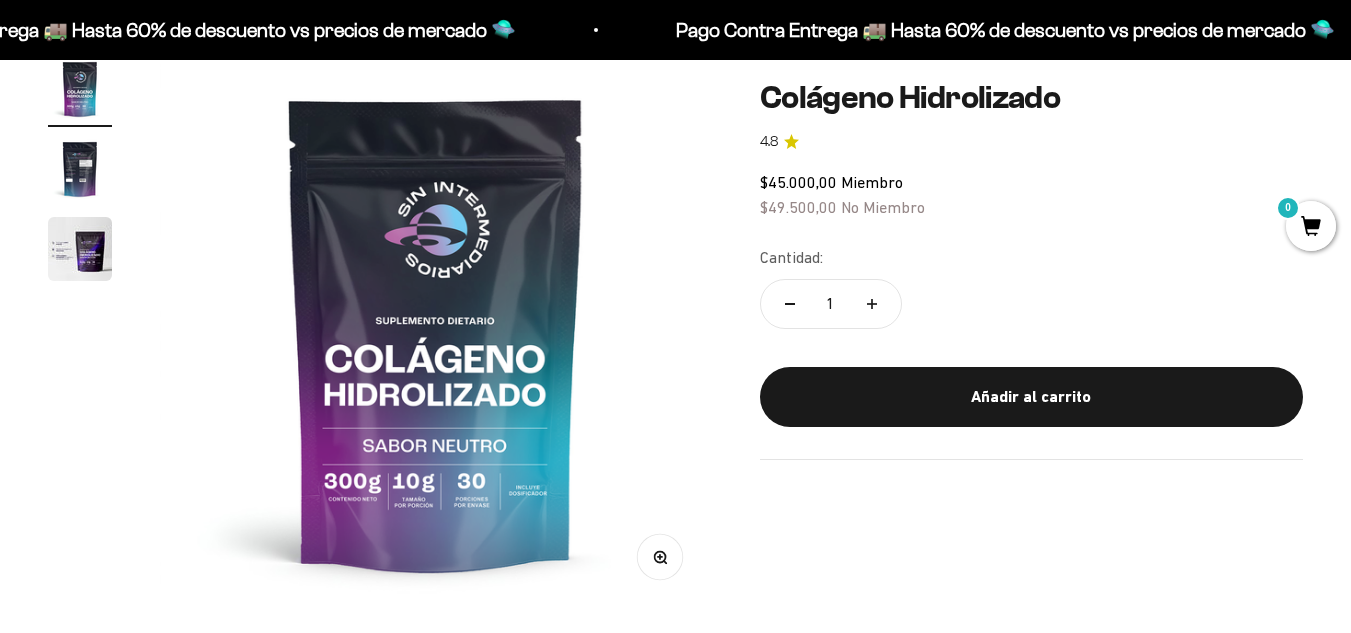 scroll, scrollTop: 0, scrollLeft: 0, axis: both 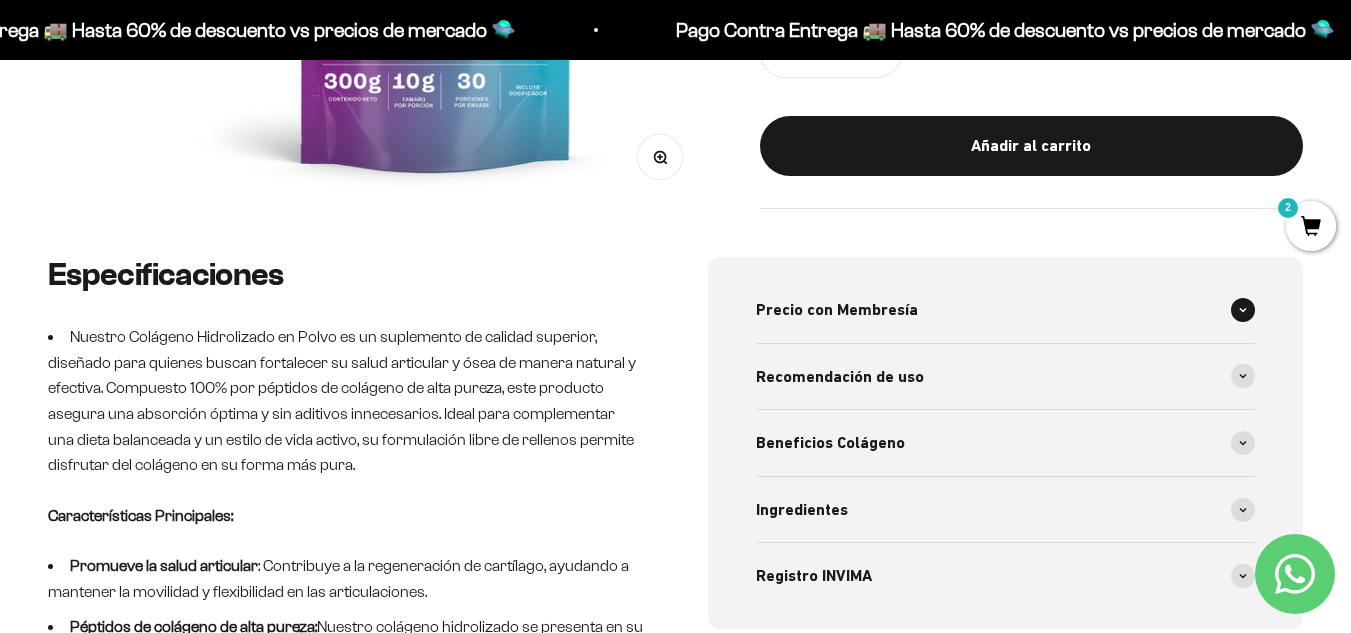 click on "Precio con Membresía" at bounding box center (1006, 310) 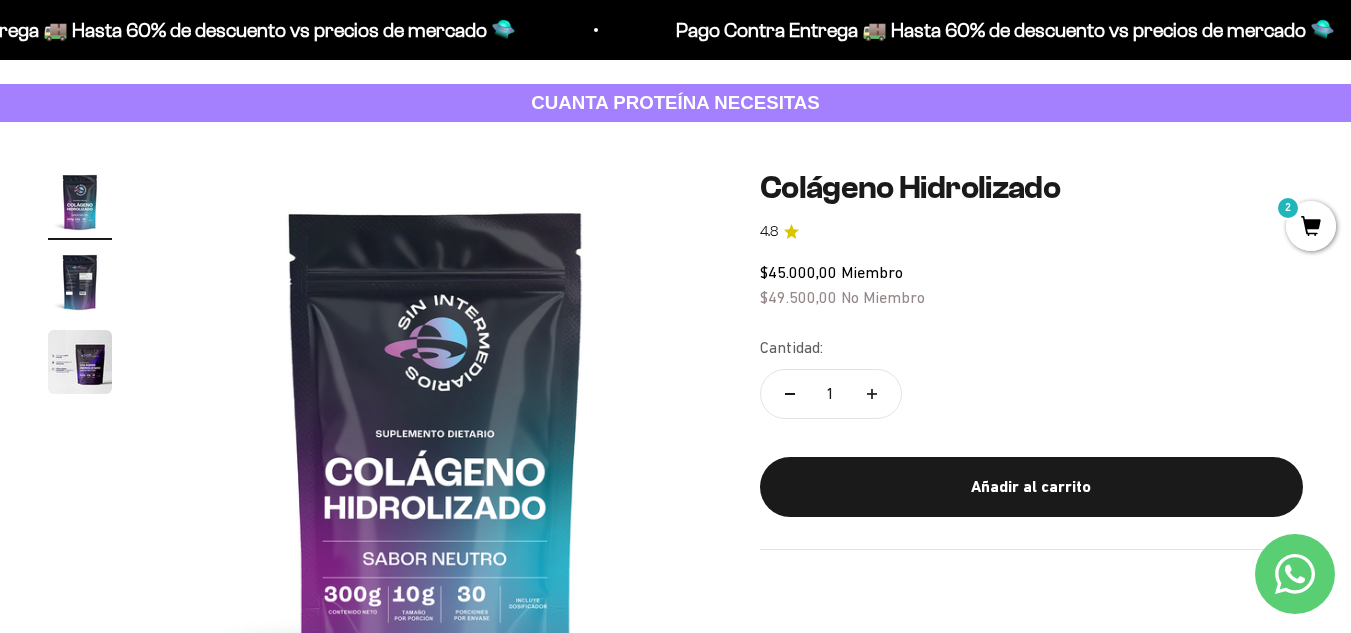 scroll, scrollTop: 0, scrollLeft: 0, axis: both 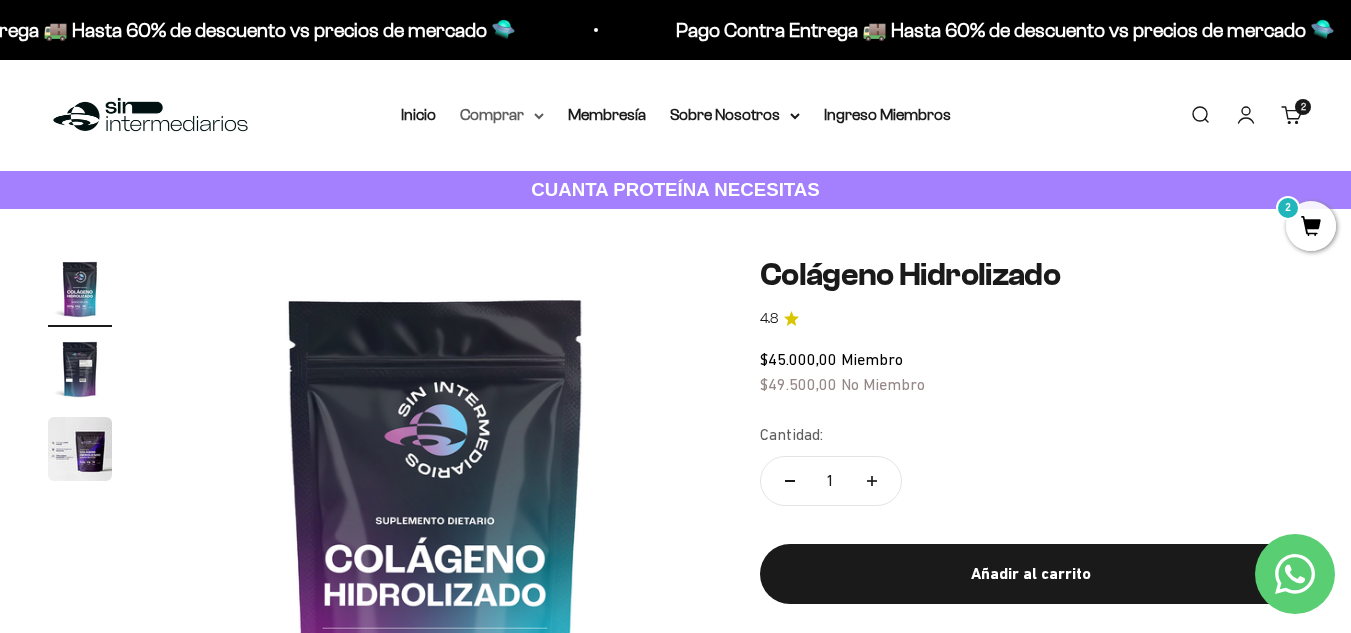click on "Comprar" at bounding box center (502, 115) 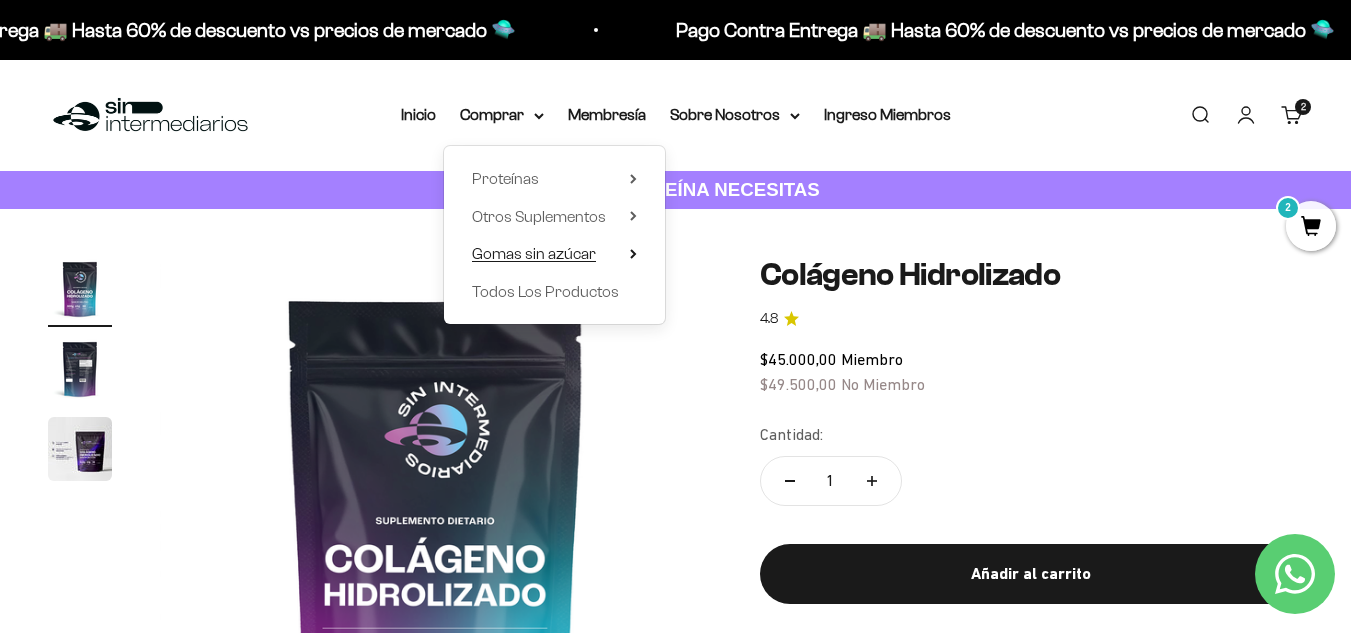 click on "Gomas sin azúcar" at bounding box center [554, 254] 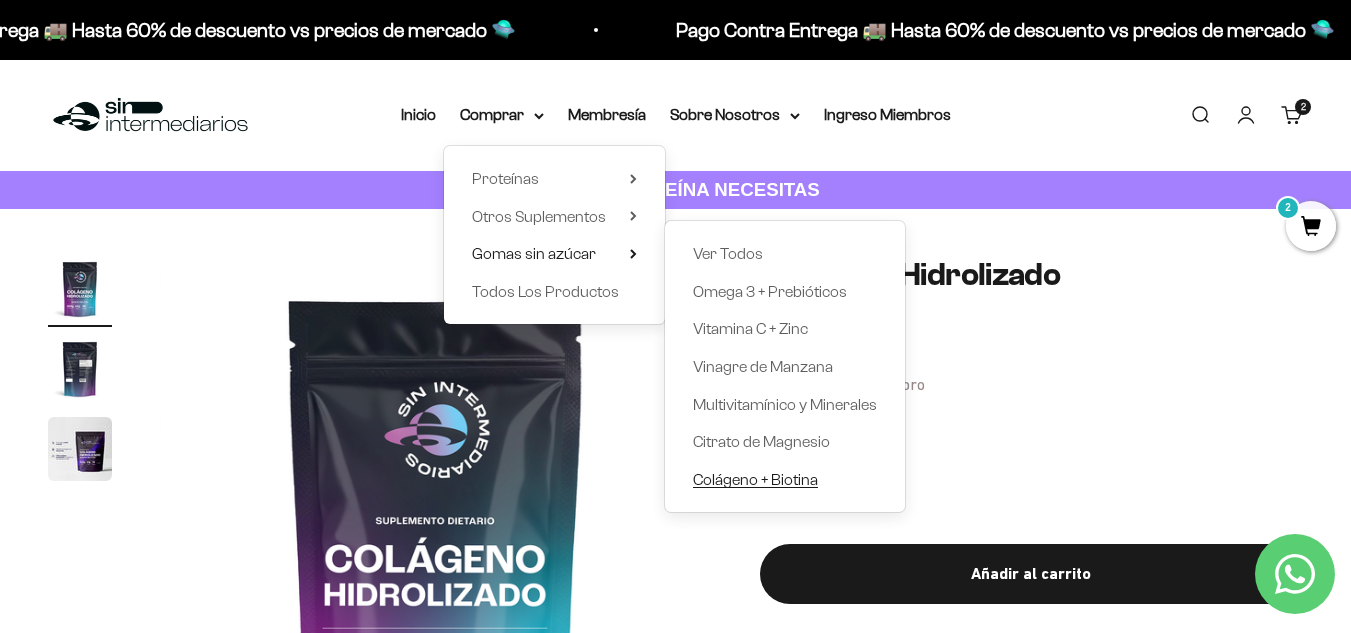 click on "Colágeno + Biotina" at bounding box center [755, 479] 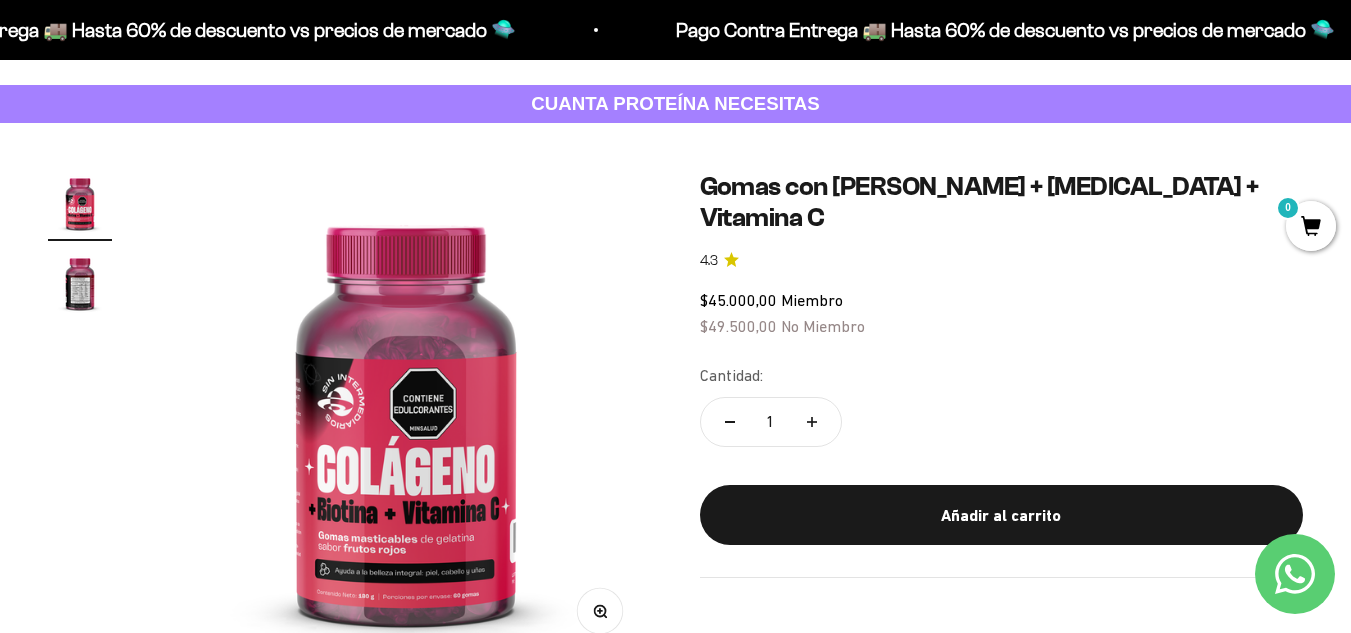 scroll, scrollTop: 0, scrollLeft: 0, axis: both 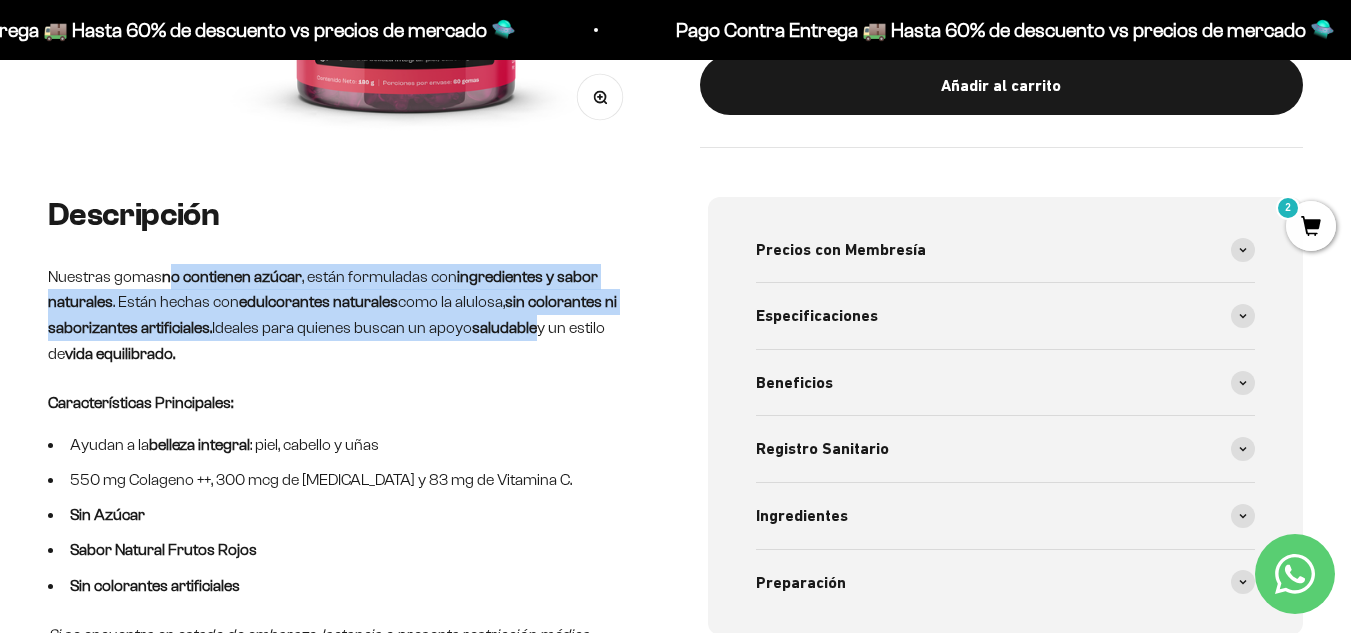 drag, startPoint x: 191, startPoint y: 271, endPoint x: 498, endPoint y: 332, distance: 313.0016 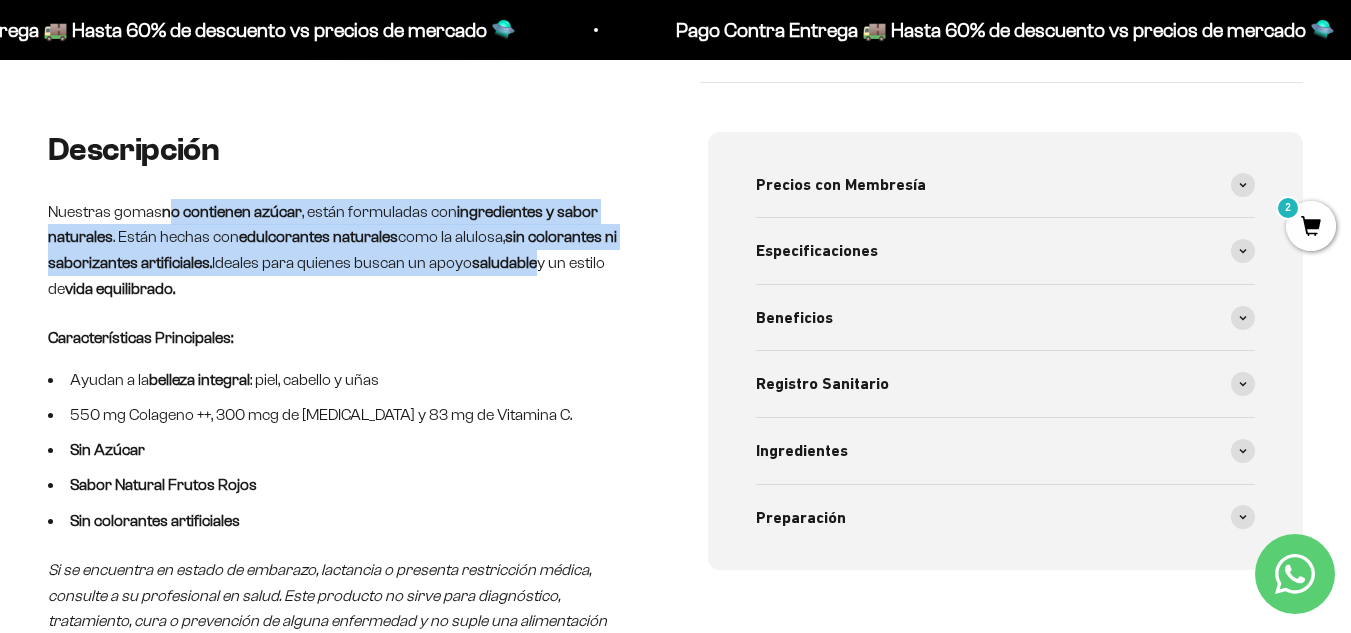 scroll, scrollTop: 700, scrollLeft: 0, axis: vertical 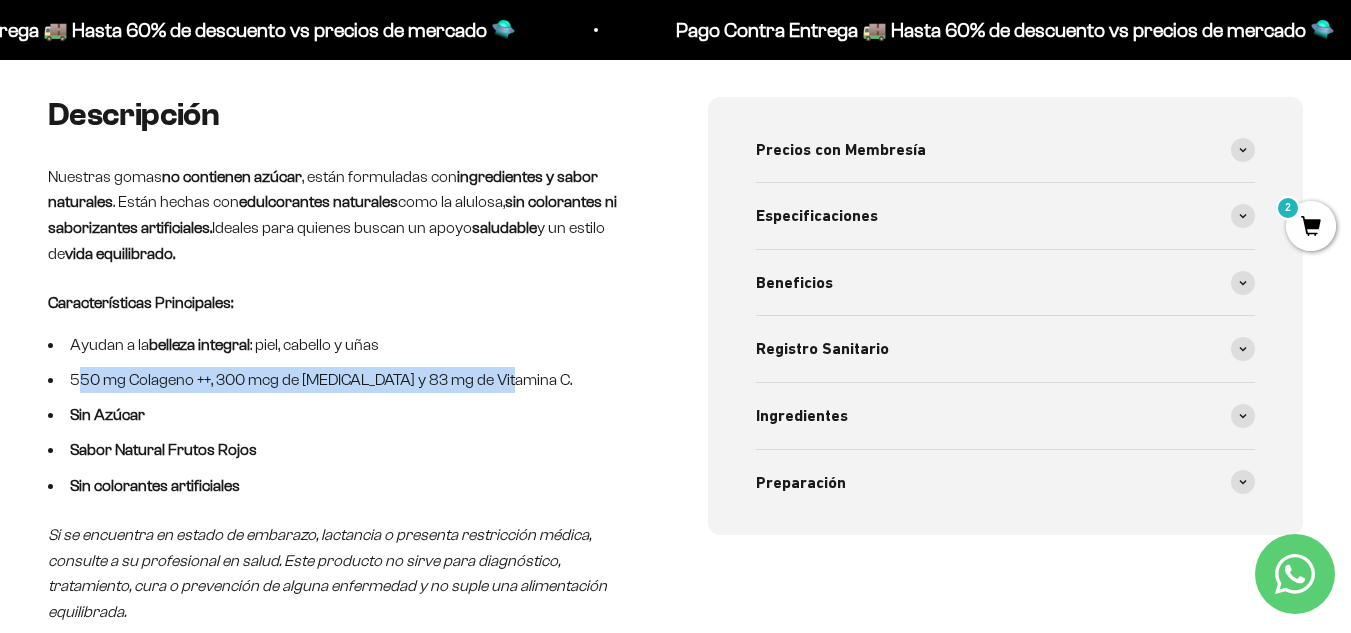 drag, startPoint x: 84, startPoint y: 381, endPoint x: 501, endPoint y: 383, distance: 417.0048 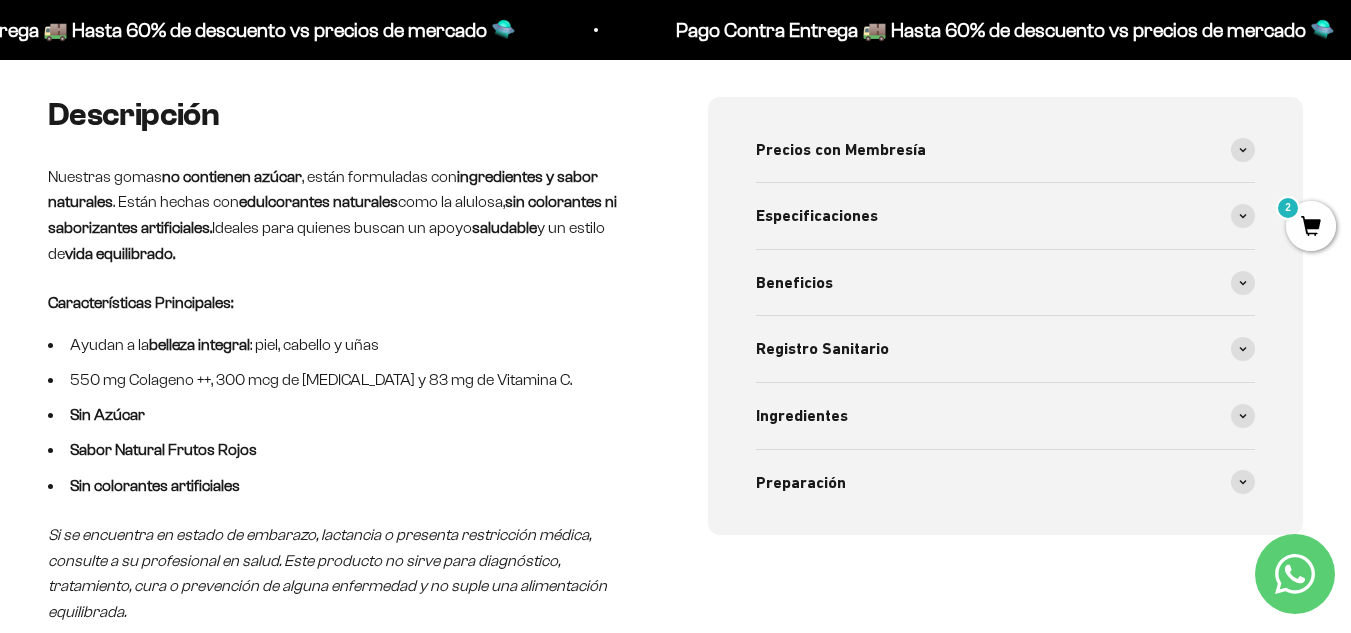 click on "Sin Azúcar" at bounding box center [346, 415] 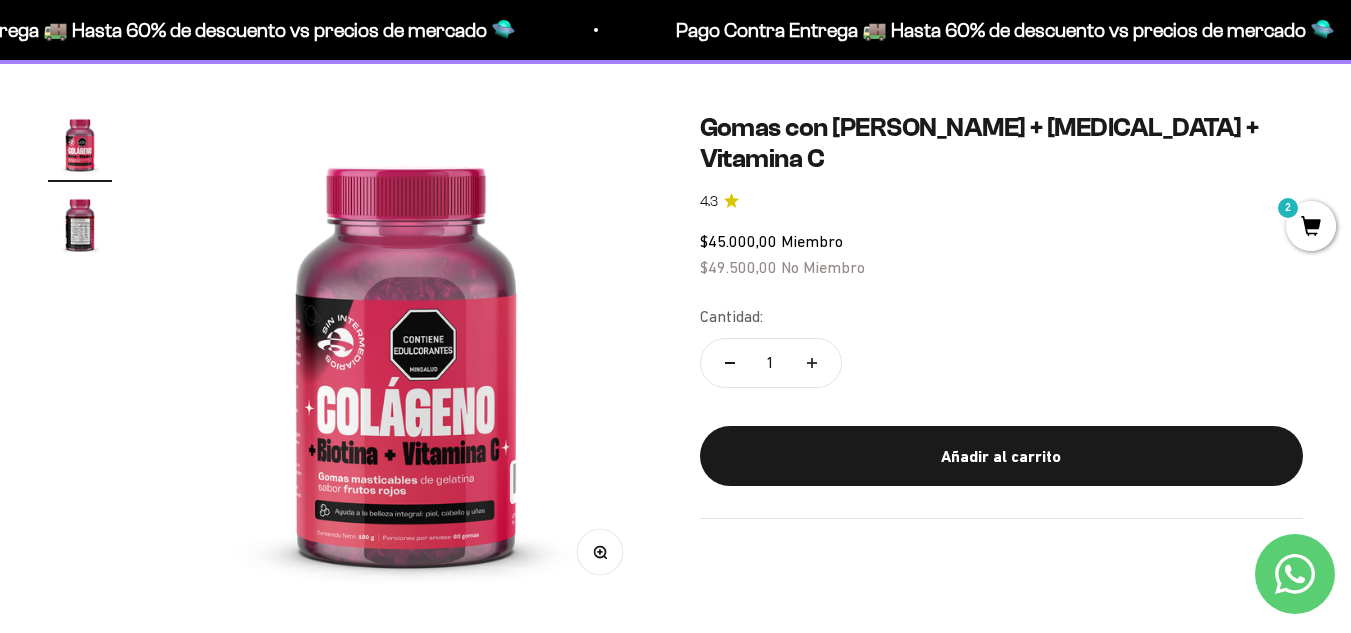 scroll, scrollTop: 100, scrollLeft: 0, axis: vertical 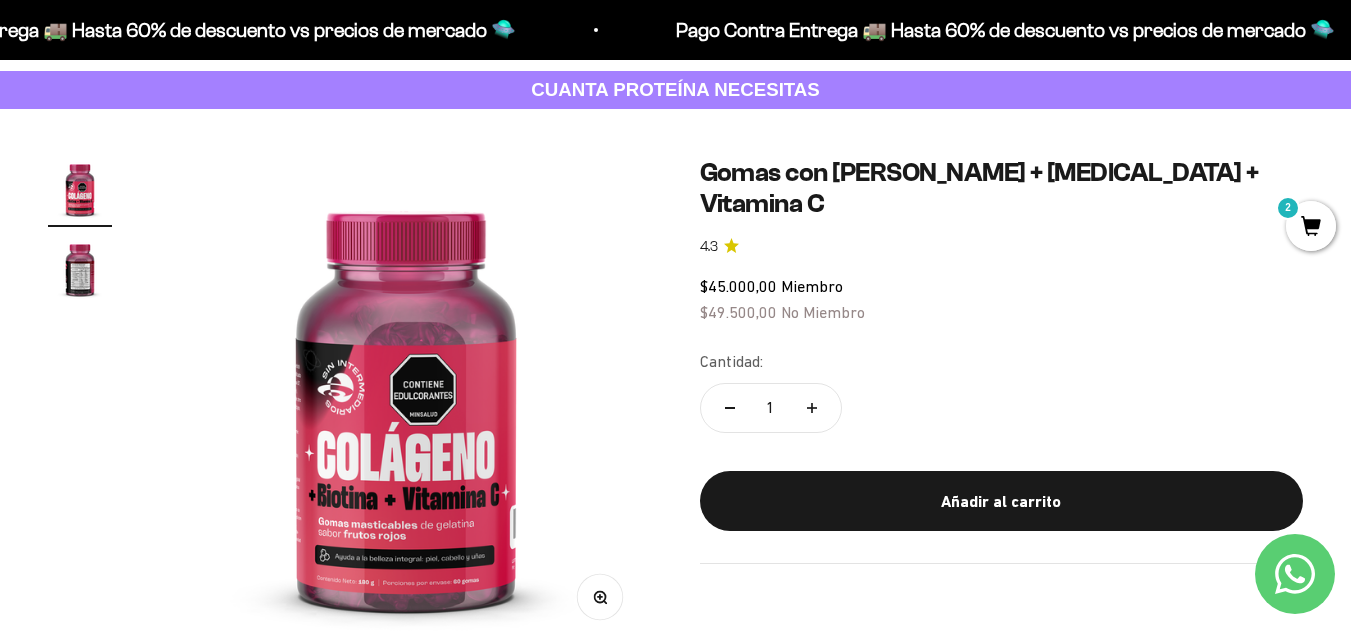 click at bounding box center [80, 269] 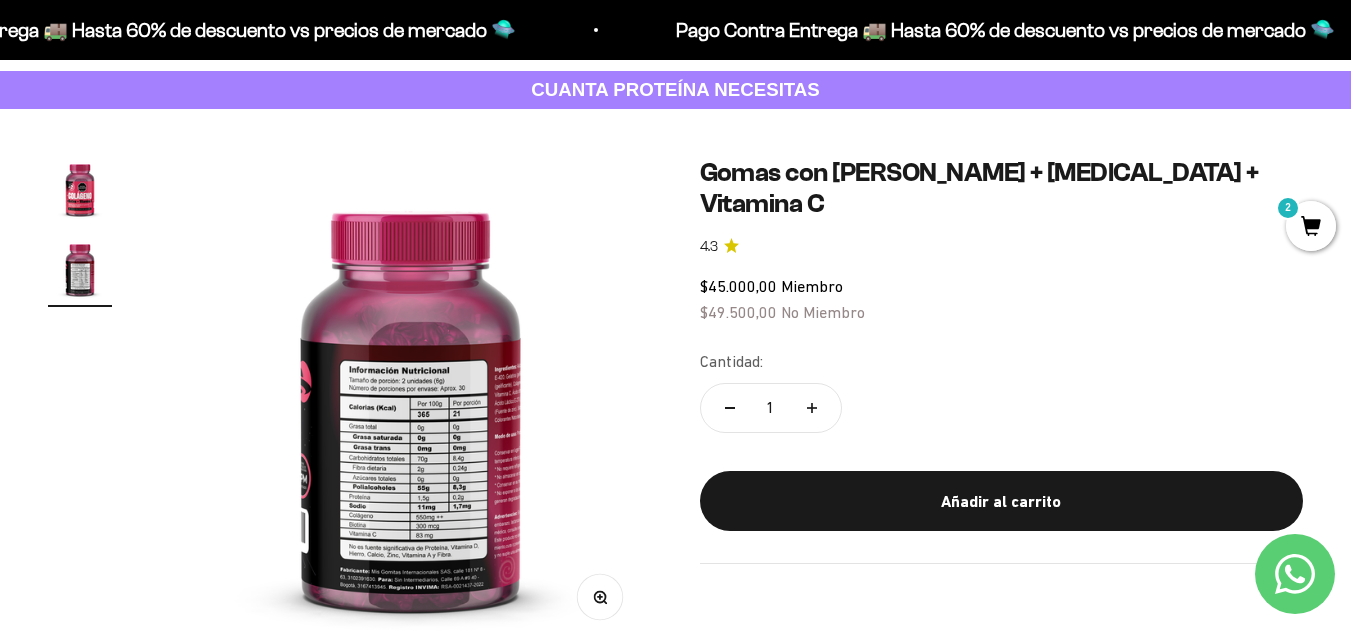 scroll, scrollTop: 0, scrollLeft: 503, axis: horizontal 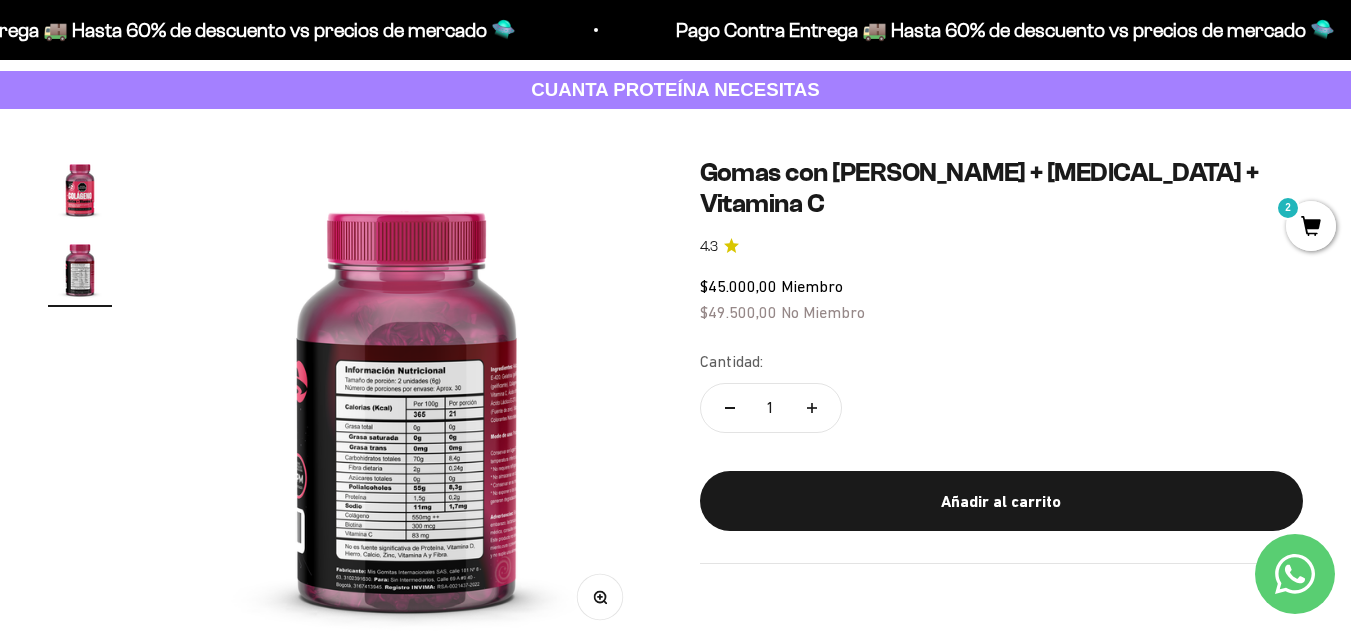 click at bounding box center (407, 403) 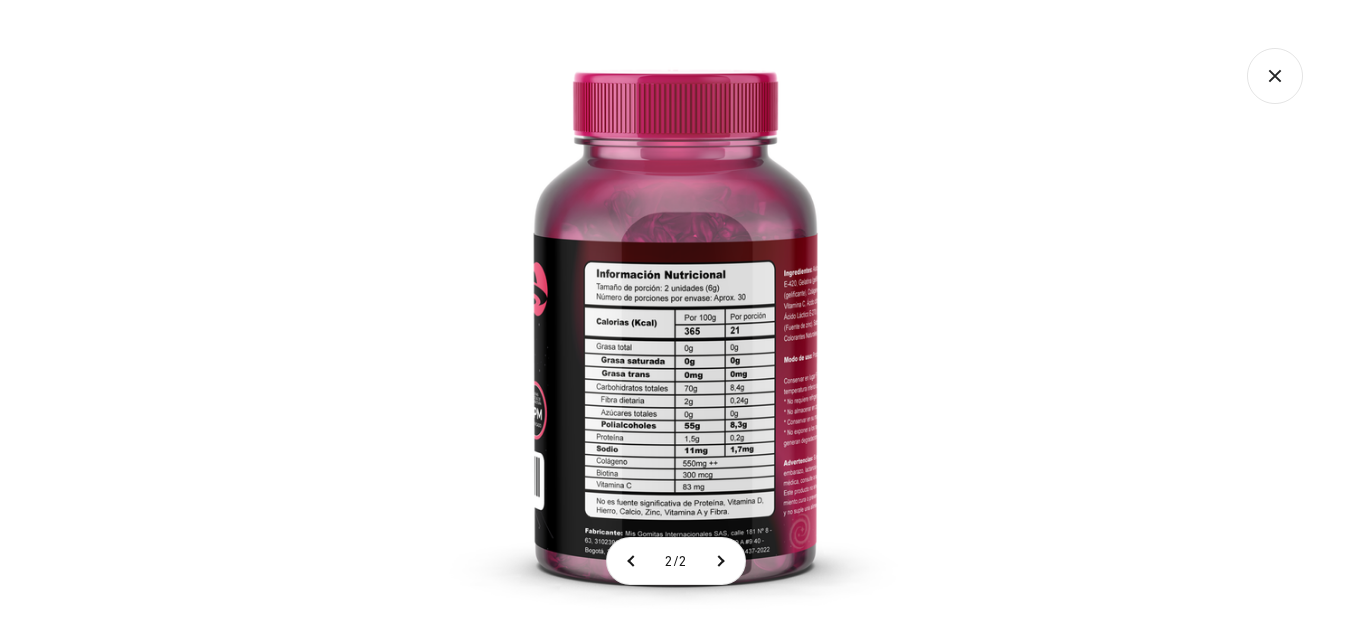 click at bounding box center [675, 316] 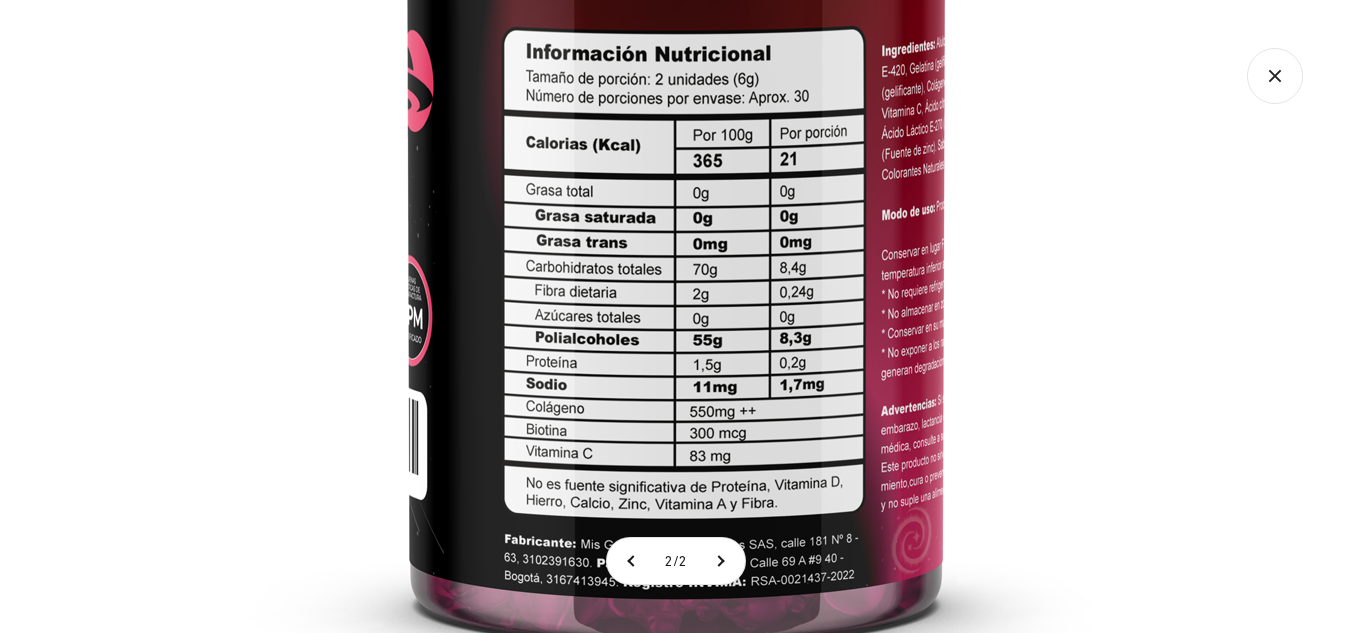 click 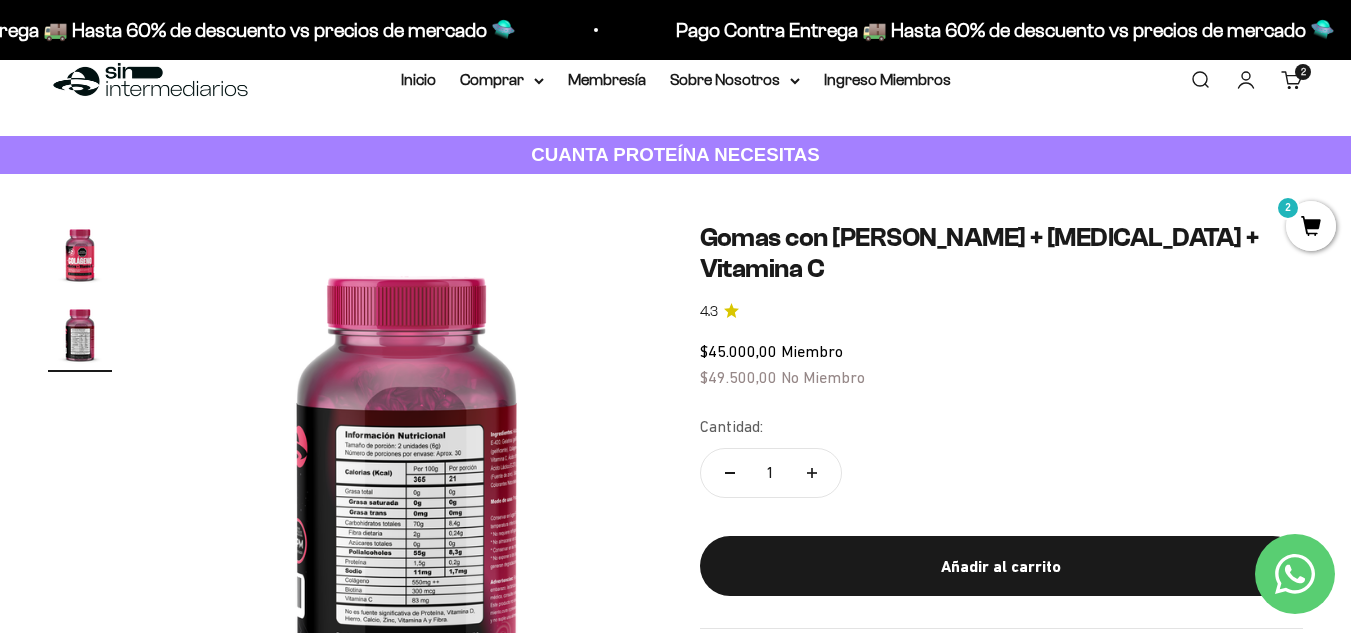 scroll, scrollTop: 0, scrollLeft: 0, axis: both 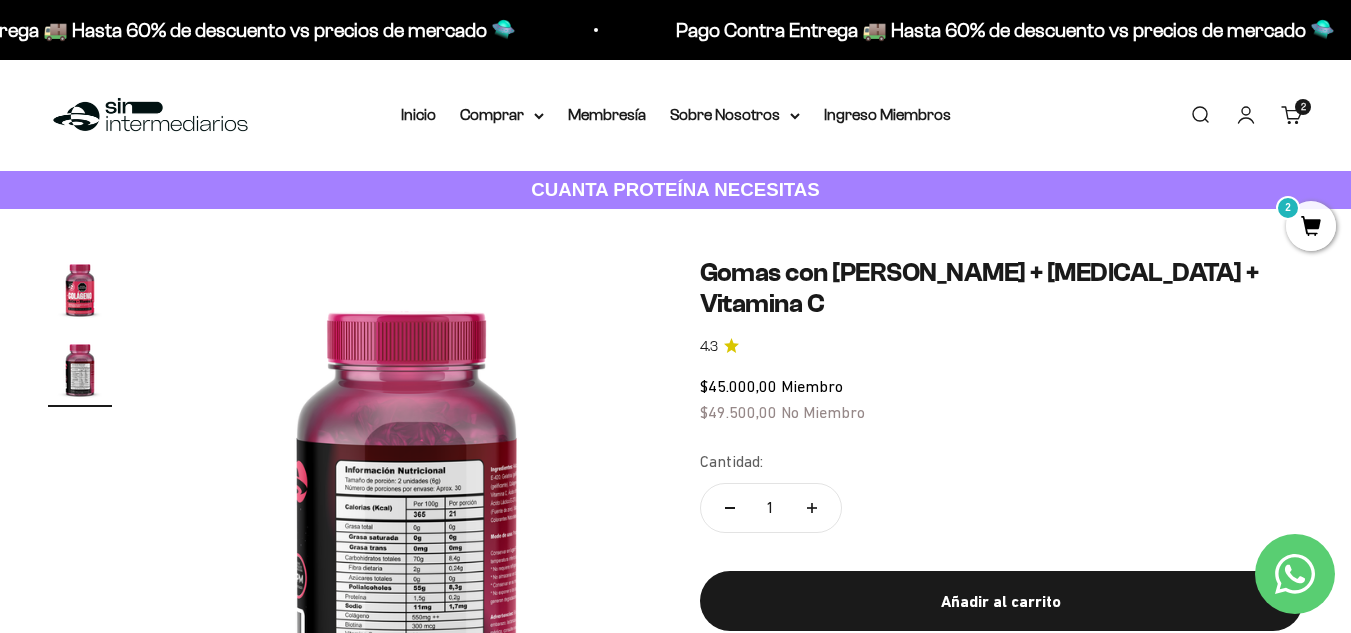 click on "CUANTA PROTEÍNA NECESITAS" at bounding box center (675, 189) 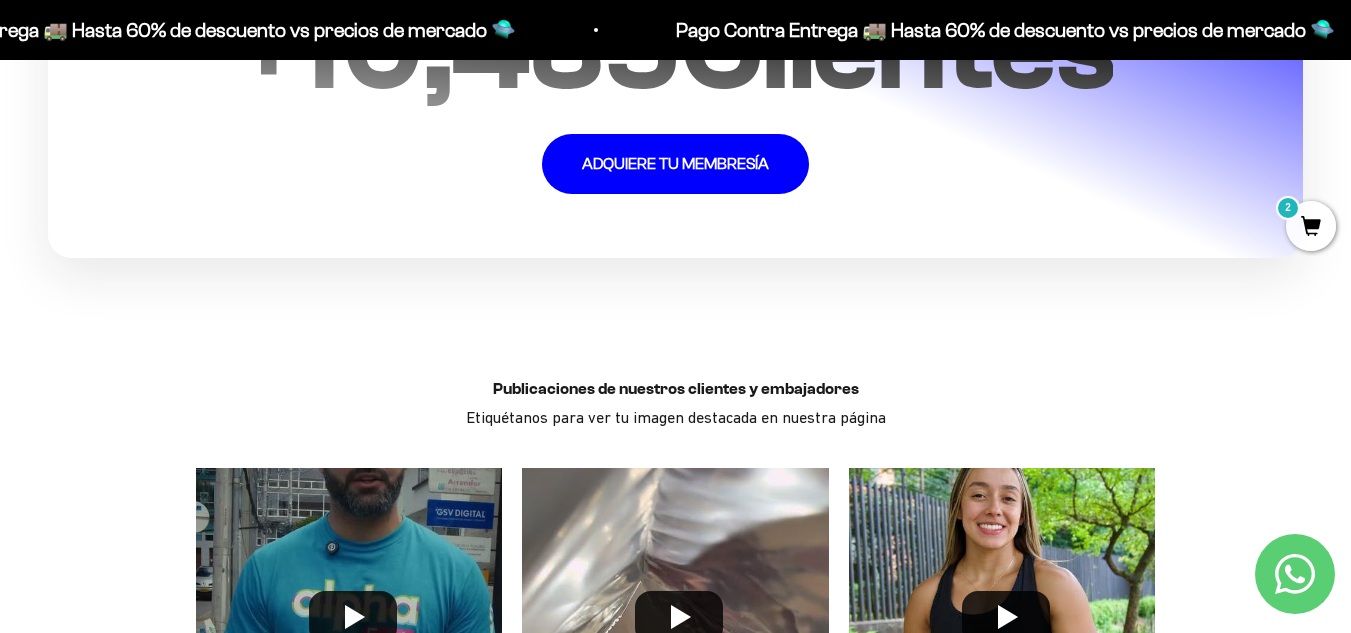 scroll, scrollTop: 4900, scrollLeft: 0, axis: vertical 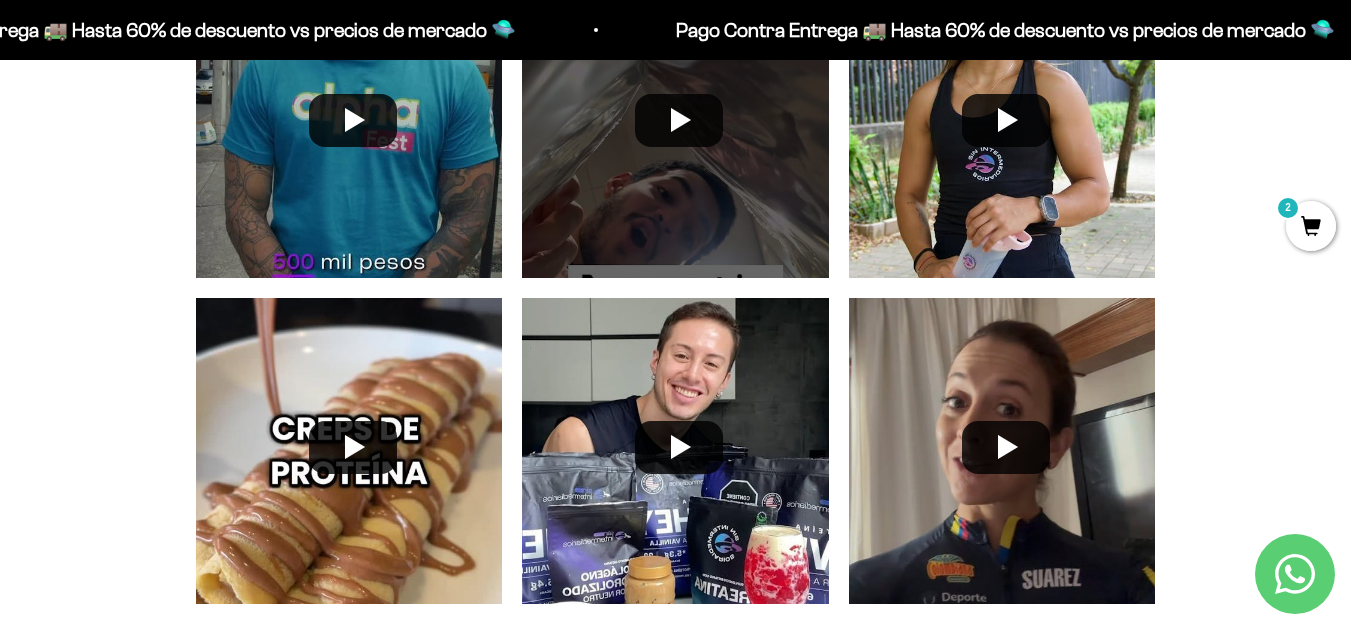 click at bounding box center [675, 124] 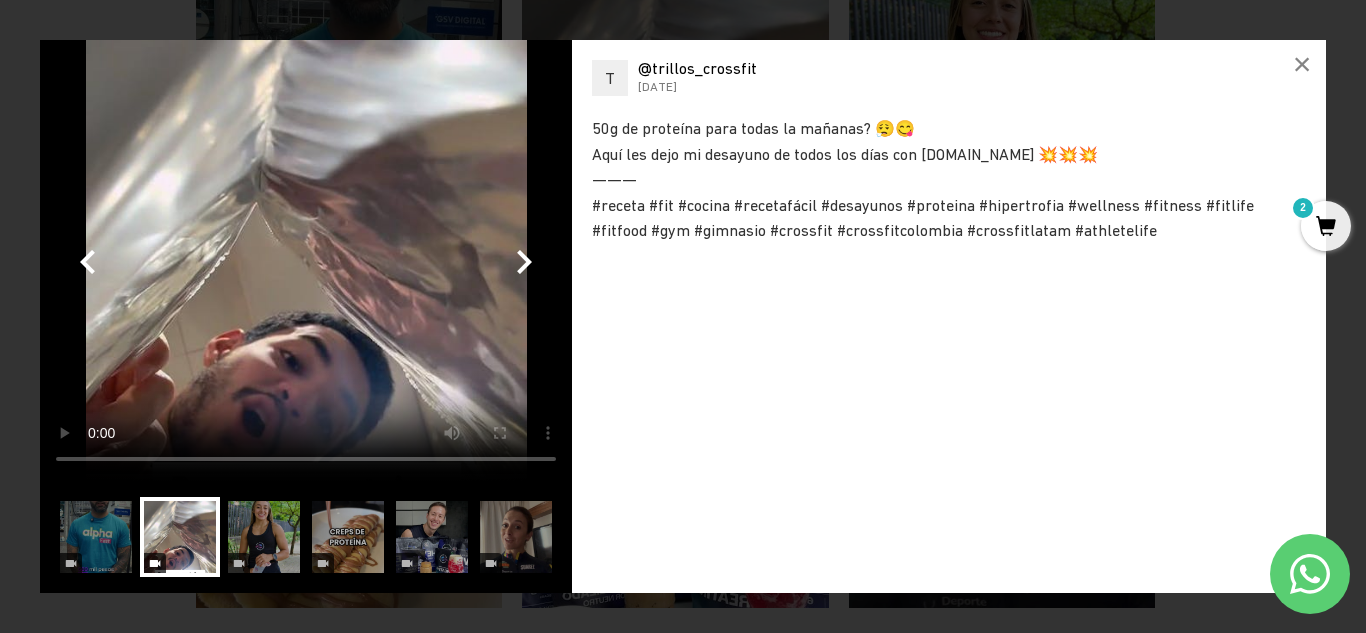 click at bounding box center (306, 260) 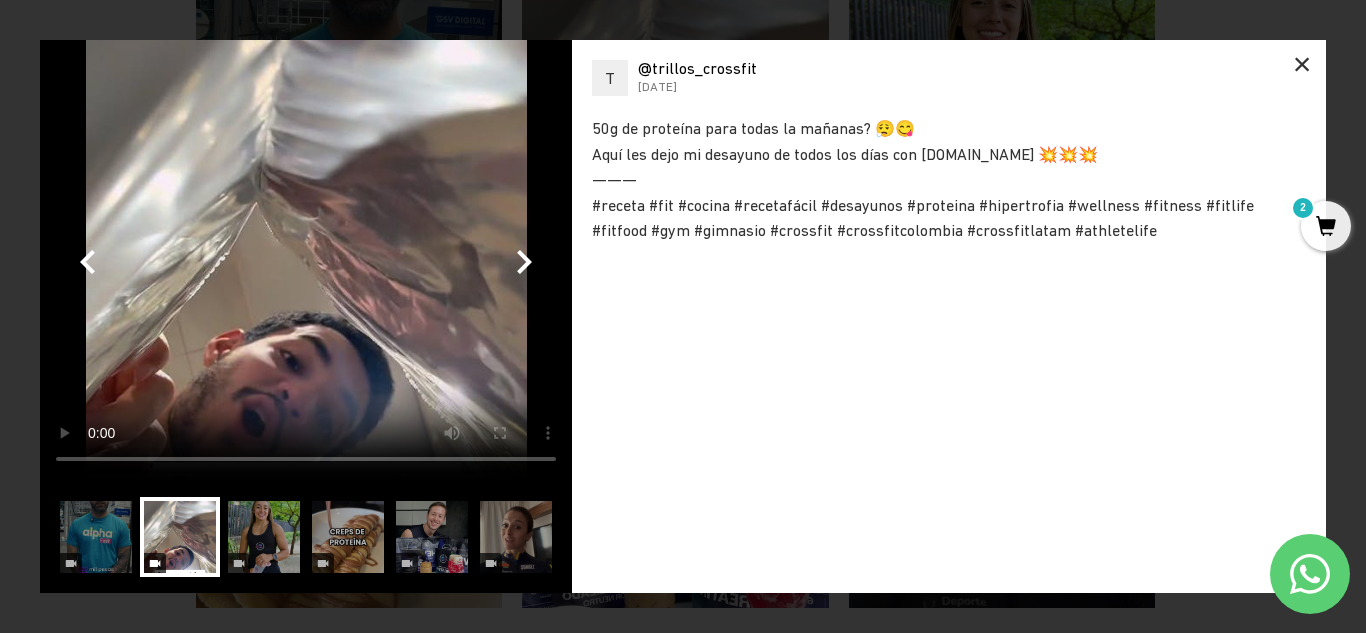 click on "×" at bounding box center [1302, 64] 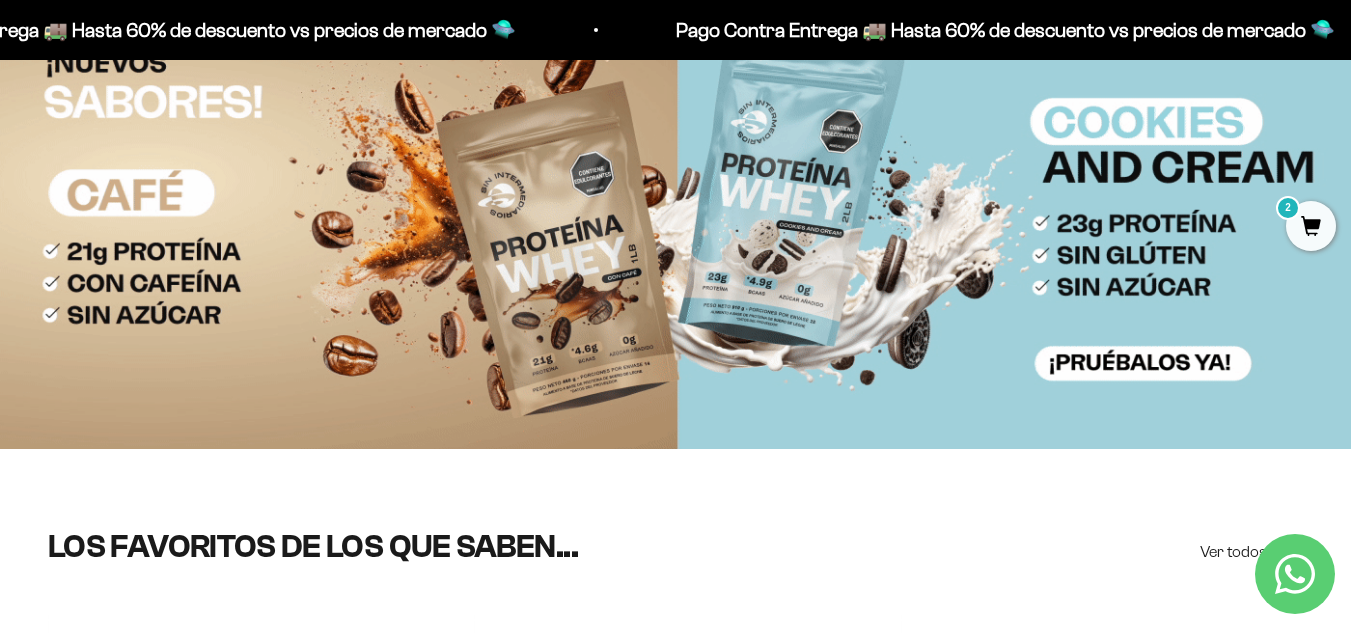 scroll, scrollTop: 0, scrollLeft: 0, axis: both 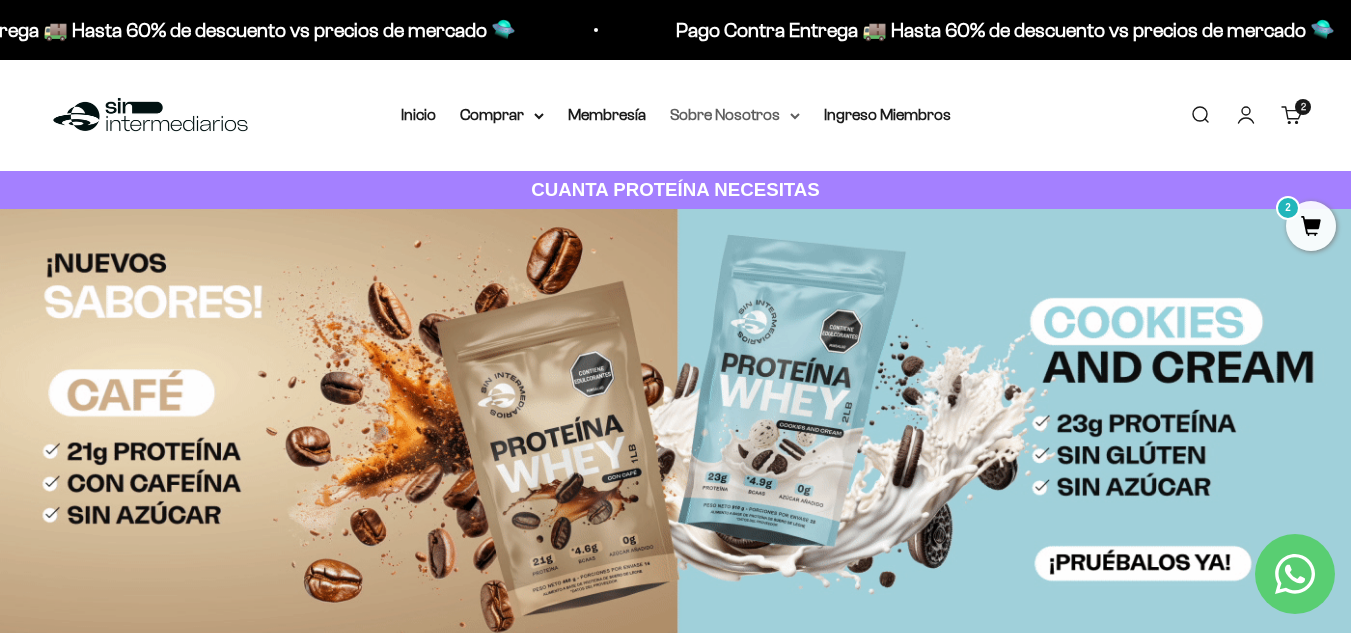 click on "Sobre Nosotros" at bounding box center [735, 115] 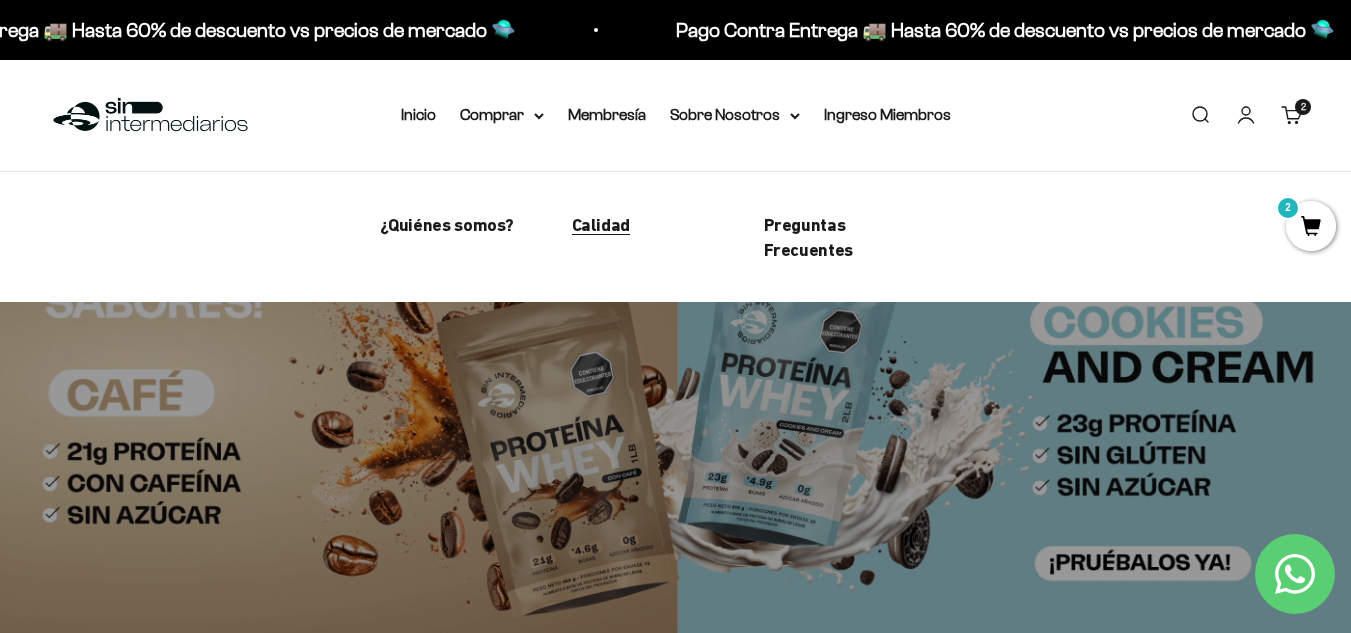 click on "Calidad" at bounding box center [601, 224] 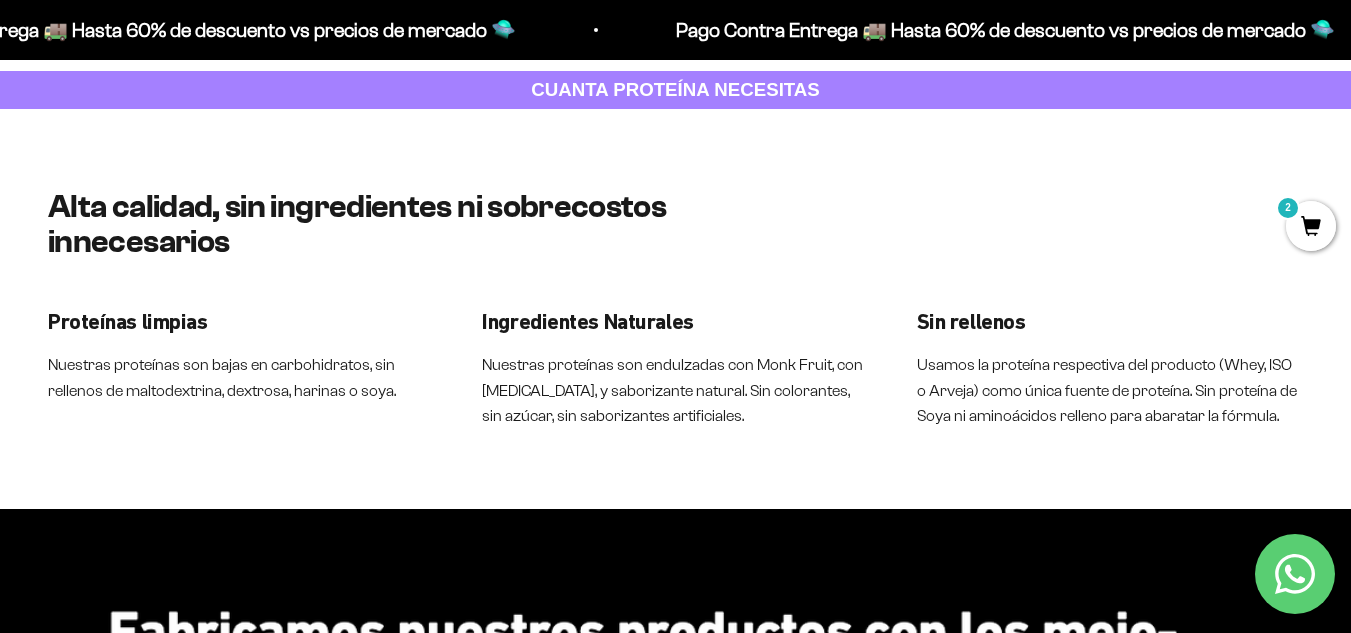 scroll, scrollTop: 200, scrollLeft: 0, axis: vertical 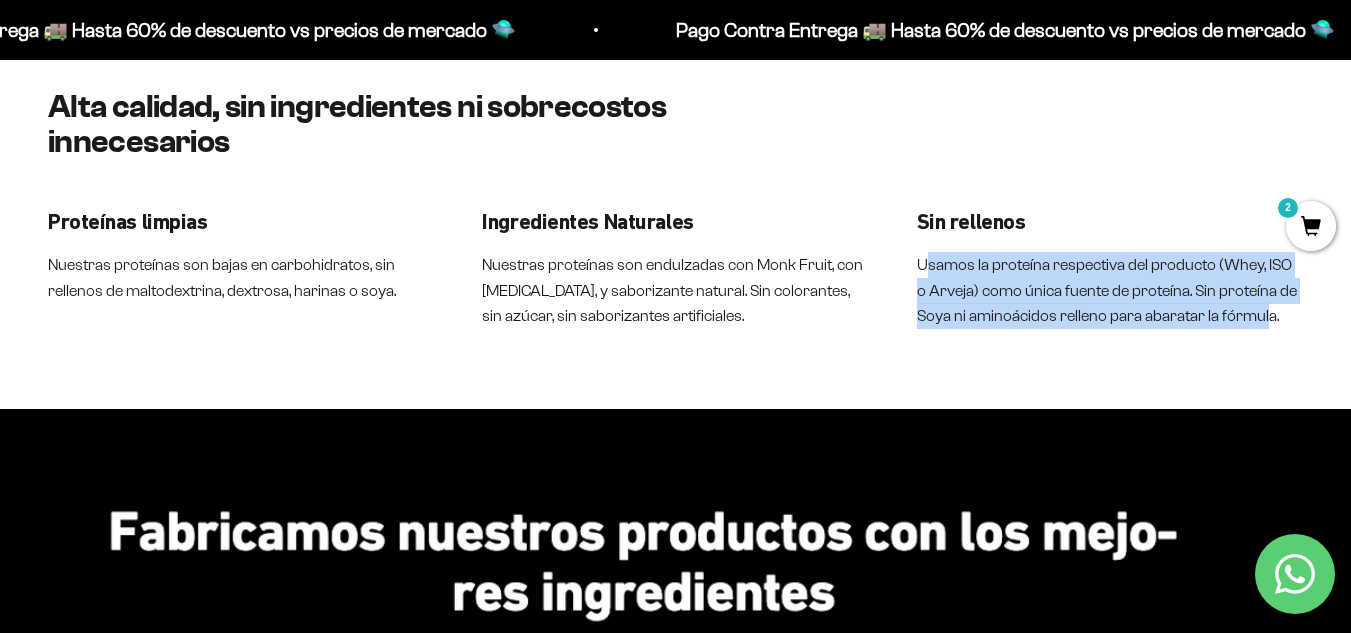 drag, startPoint x: 931, startPoint y: 266, endPoint x: 1263, endPoint y: 324, distance: 337.0282 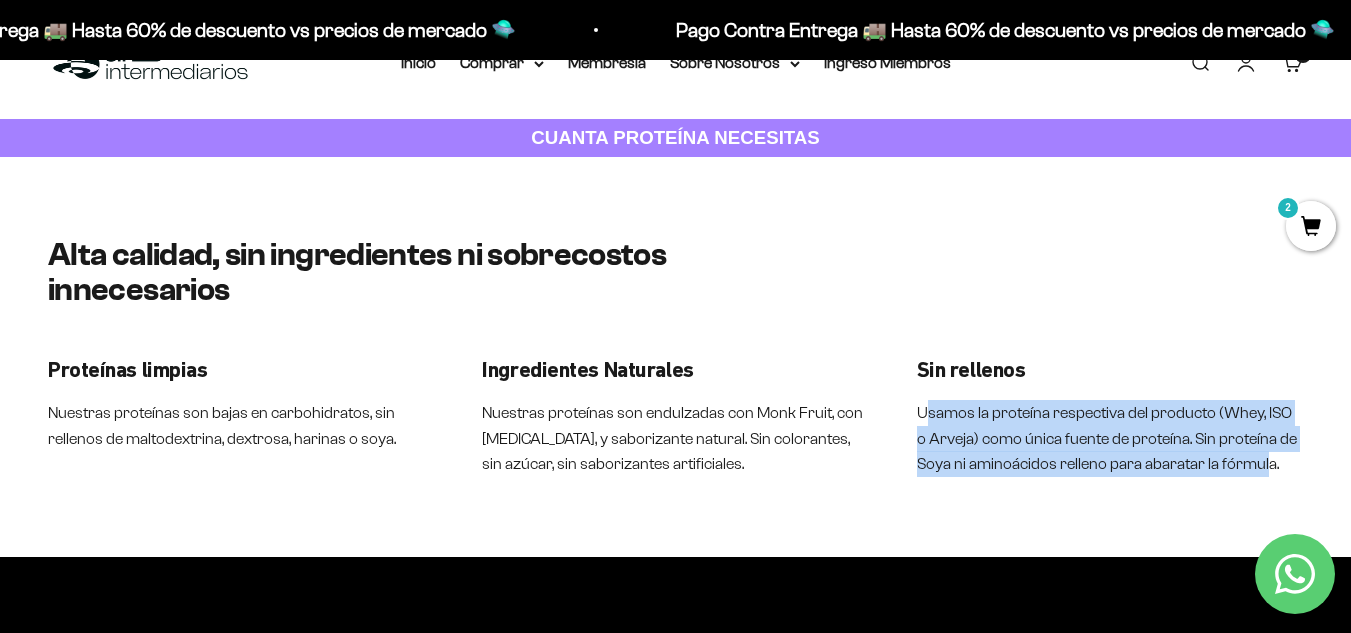 scroll, scrollTop: 0, scrollLeft: 0, axis: both 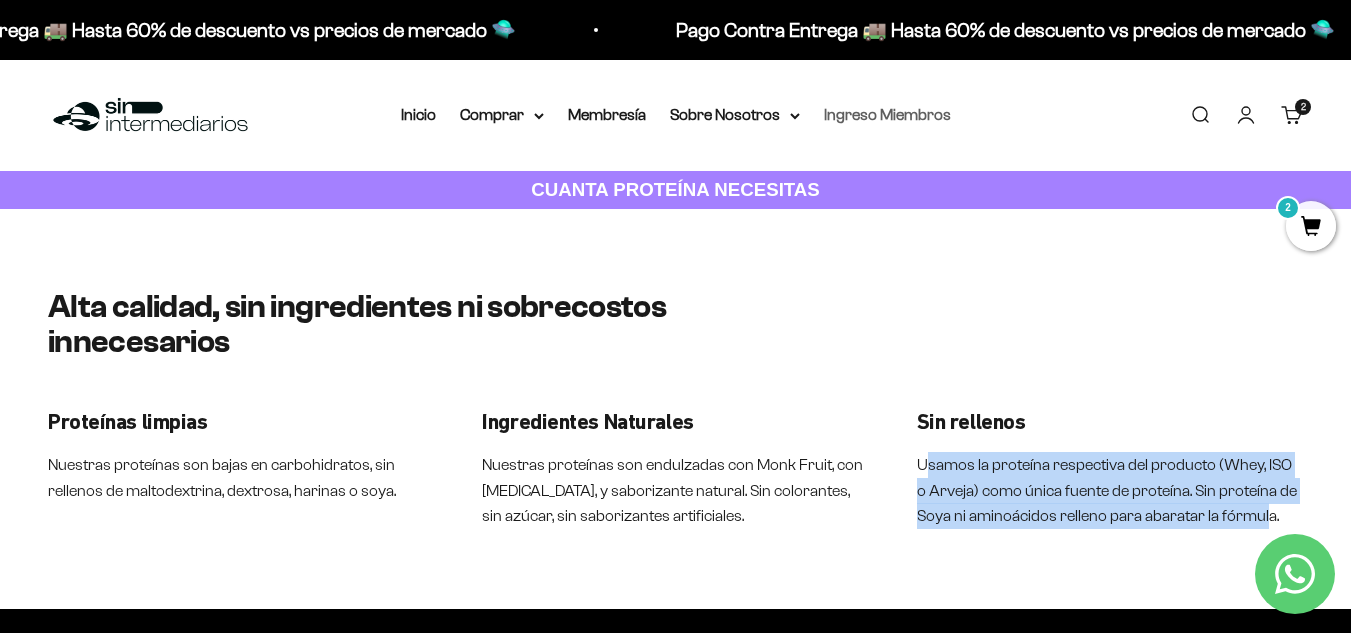 click on "Ingreso Miembros" at bounding box center [887, 114] 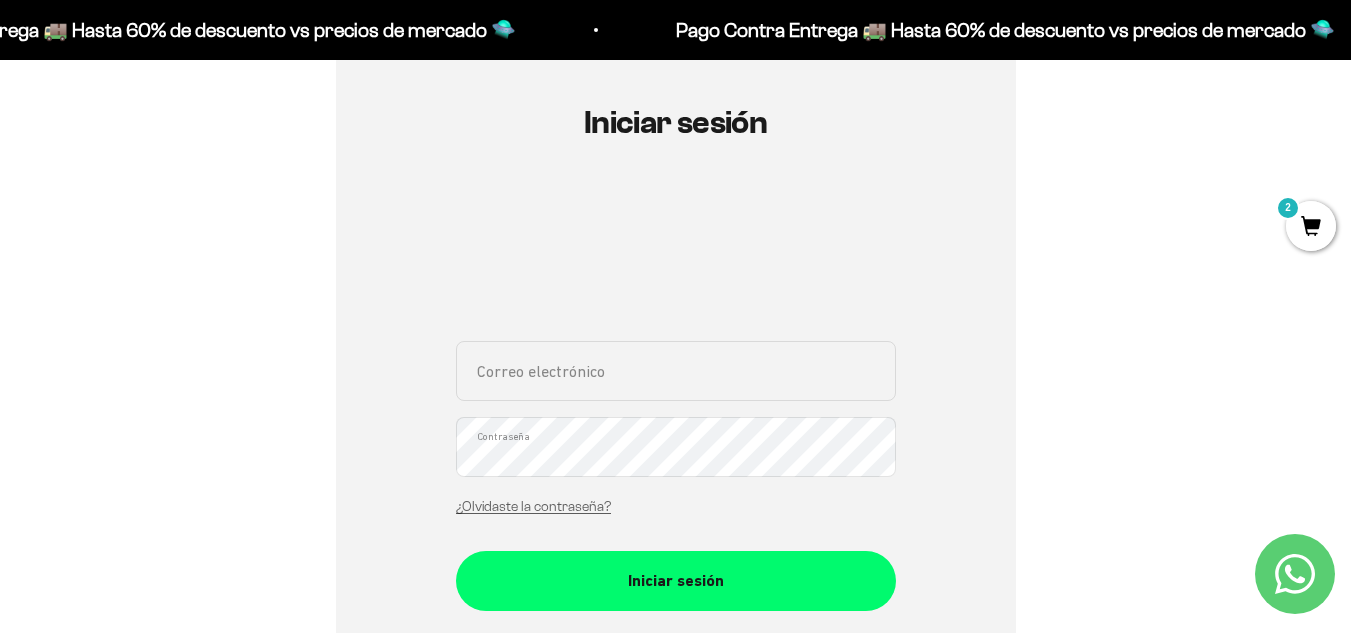 scroll, scrollTop: 0, scrollLeft: 0, axis: both 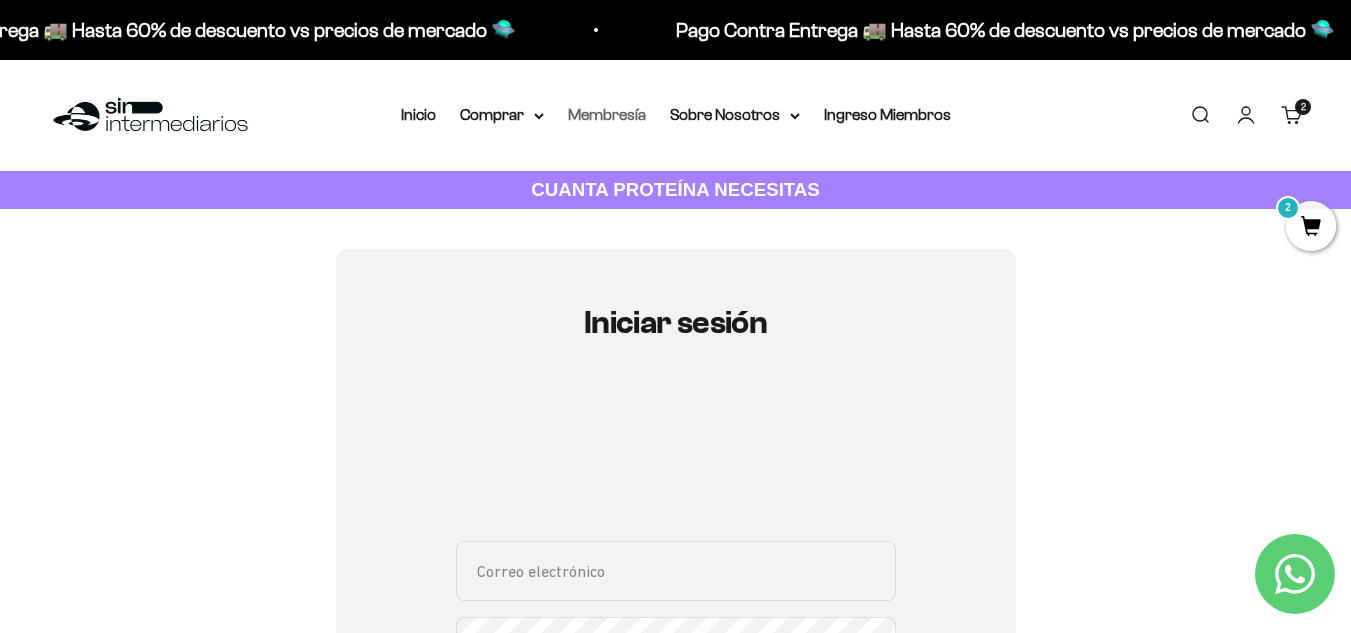 click on "Membresía" at bounding box center (607, 114) 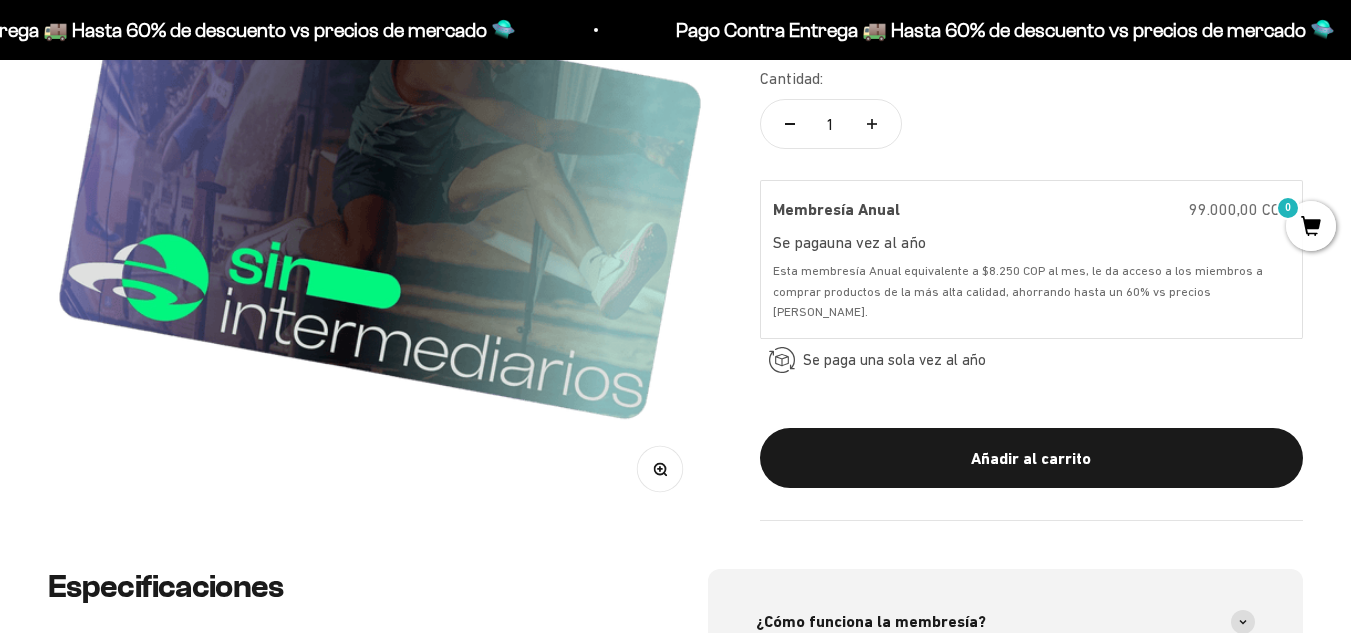 scroll, scrollTop: 400, scrollLeft: 0, axis: vertical 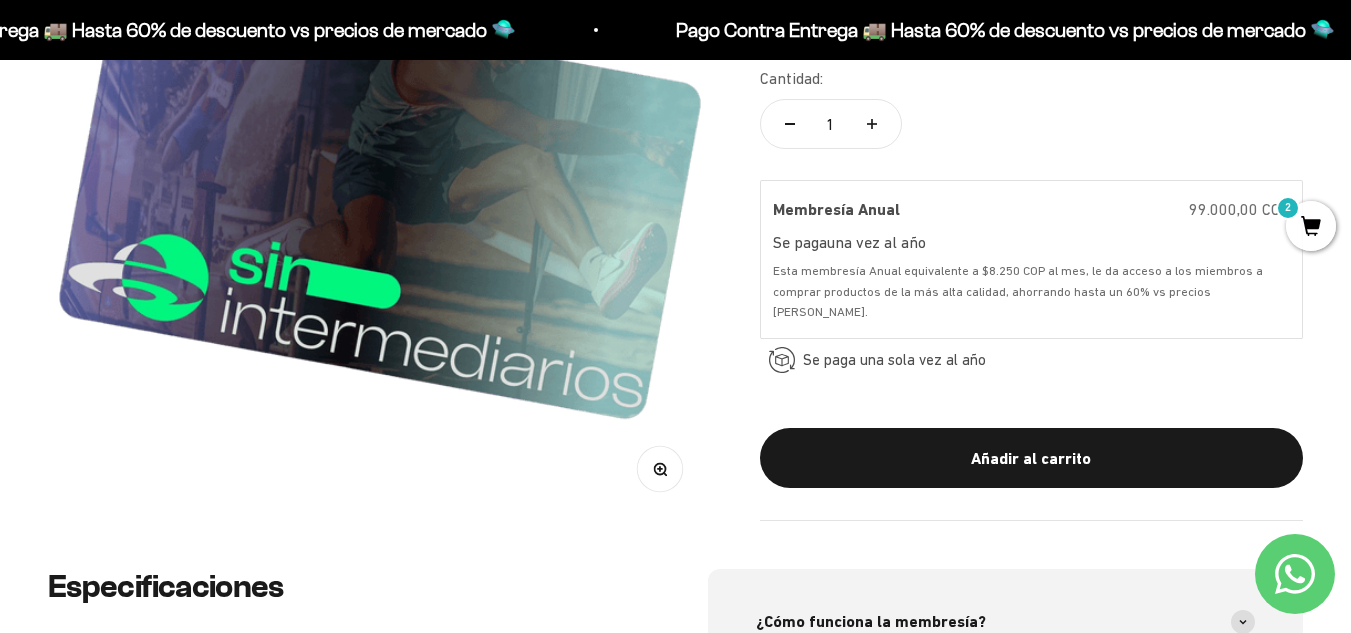 click on "2" at bounding box center (1311, 226) 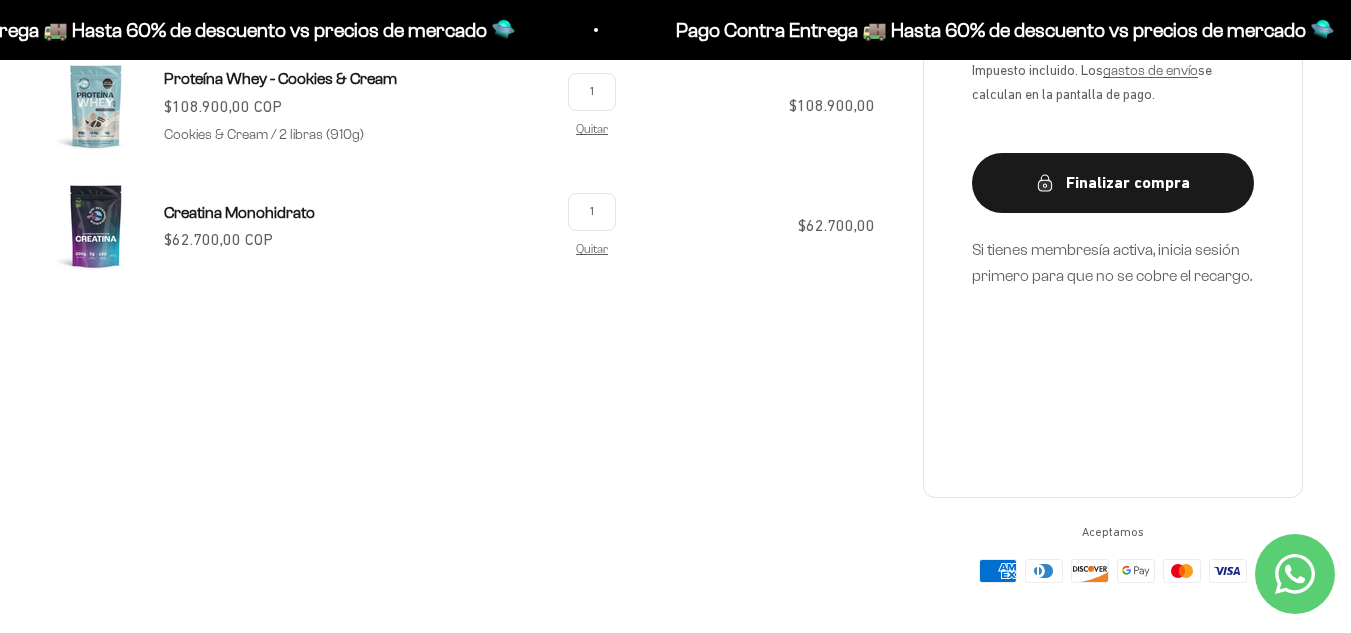 scroll, scrollTop: 400, scrollLeft: 0, axis: vertical 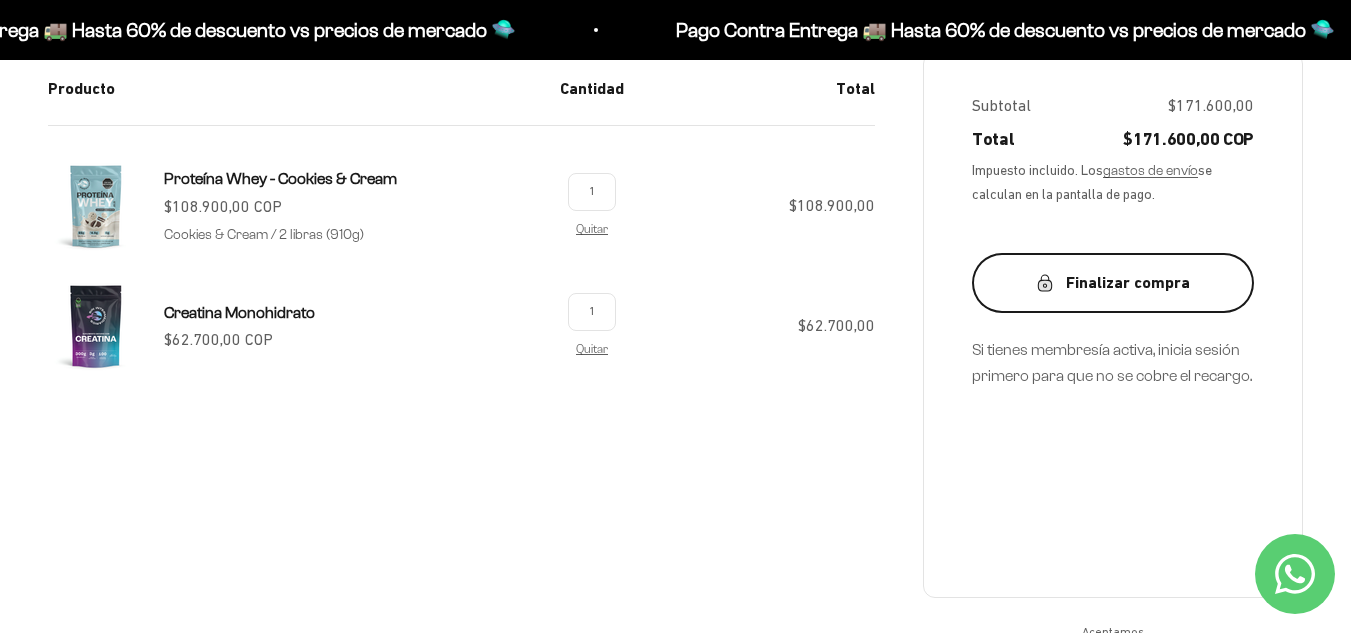 click on "Finalizar compra" at bounding box center (1113, 283) 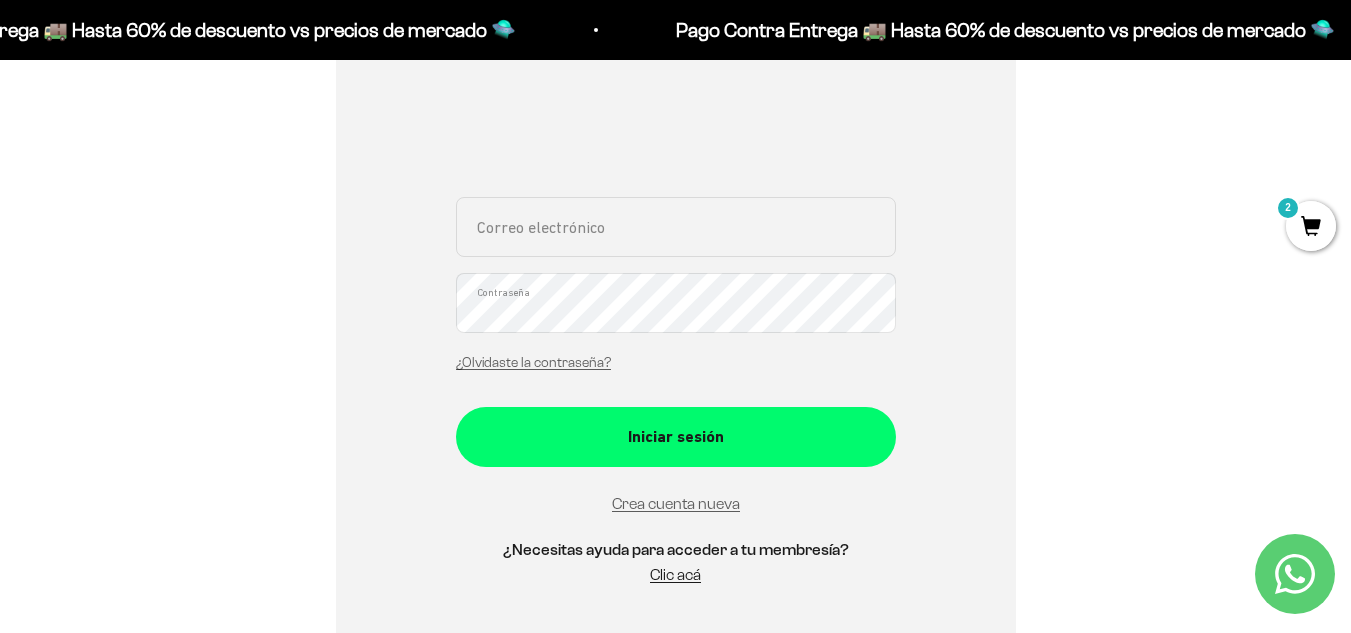 scroll, scrollTop: 400, scrollLeft: 0, axis: vertical 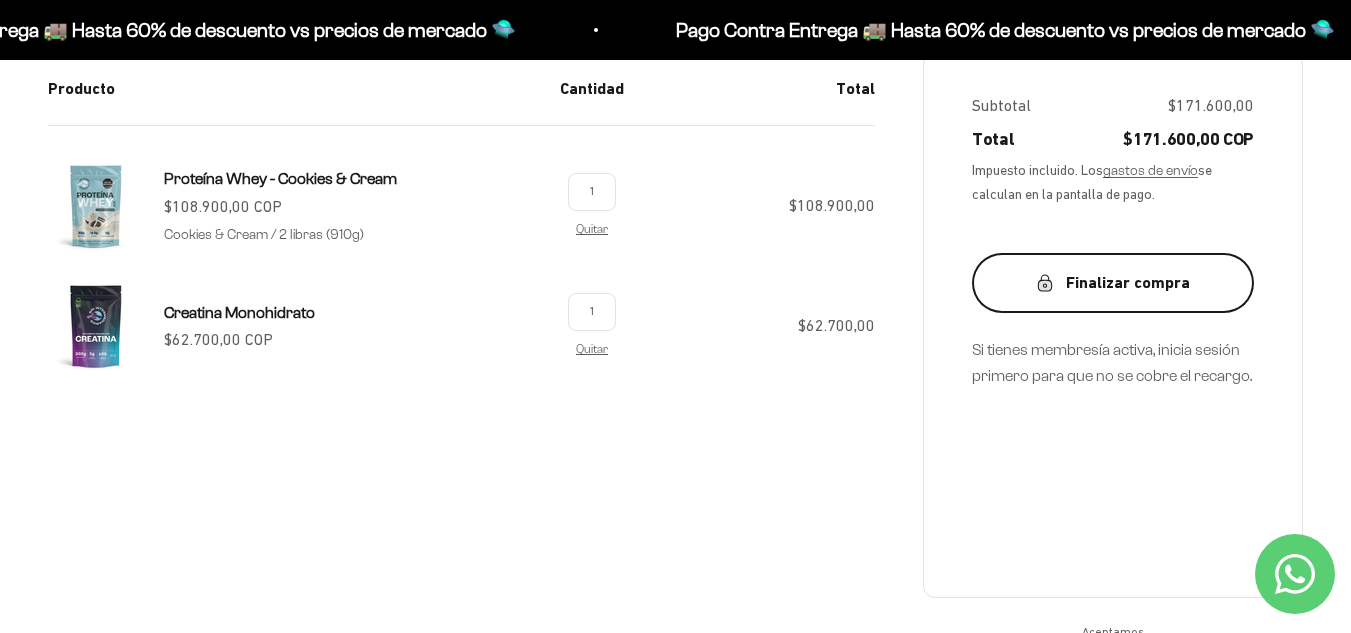 click on "Finalizar compra" at bounding box center [1113, 283] 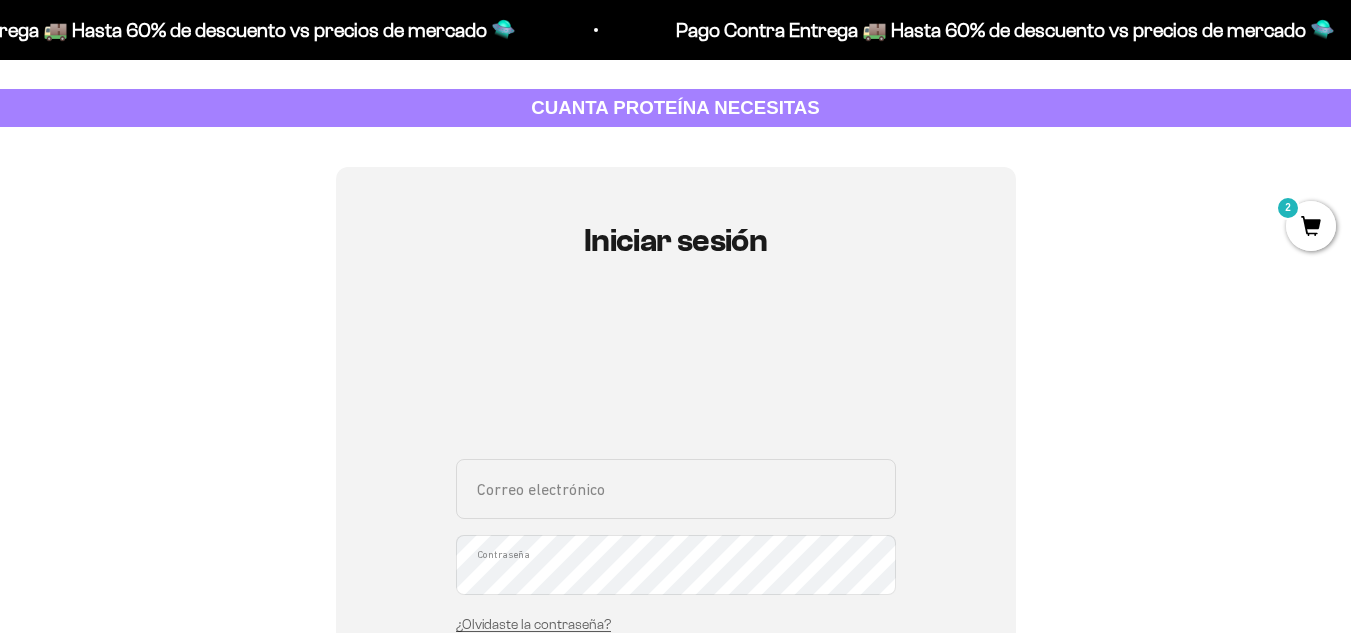 scroll, scrollTop: 300, scrollLeft: 0, axis: vertical 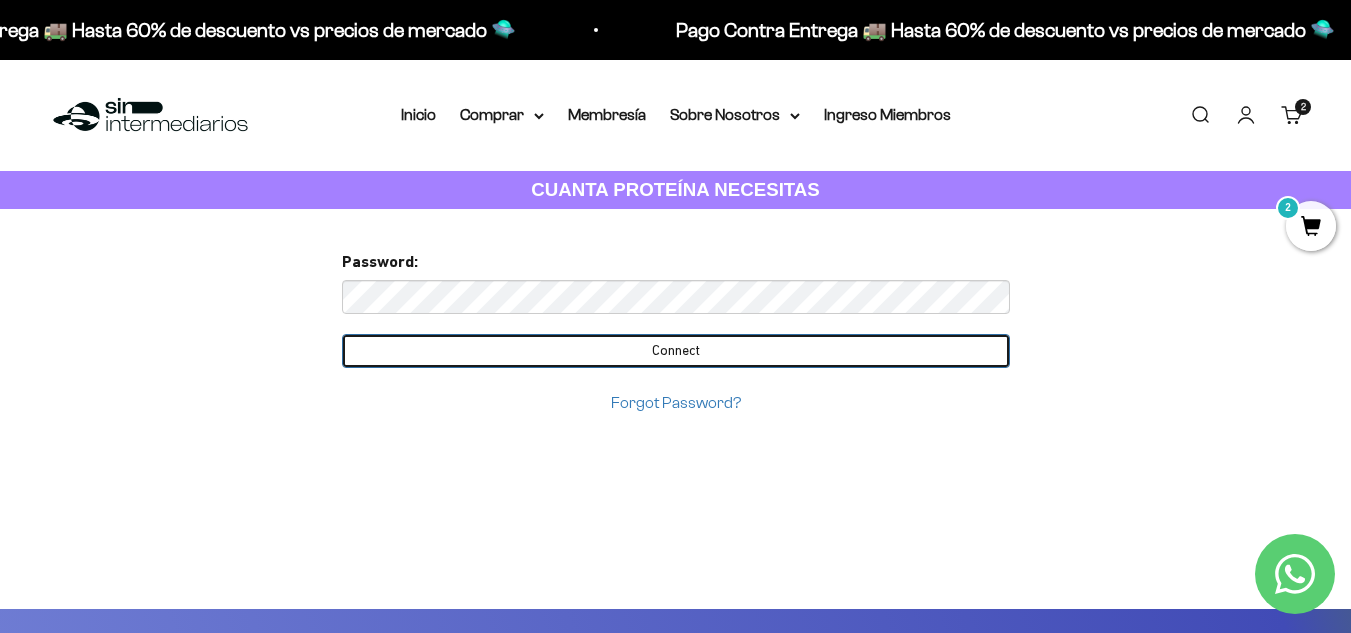 click on "Connect" at bounding box center [676, 351] 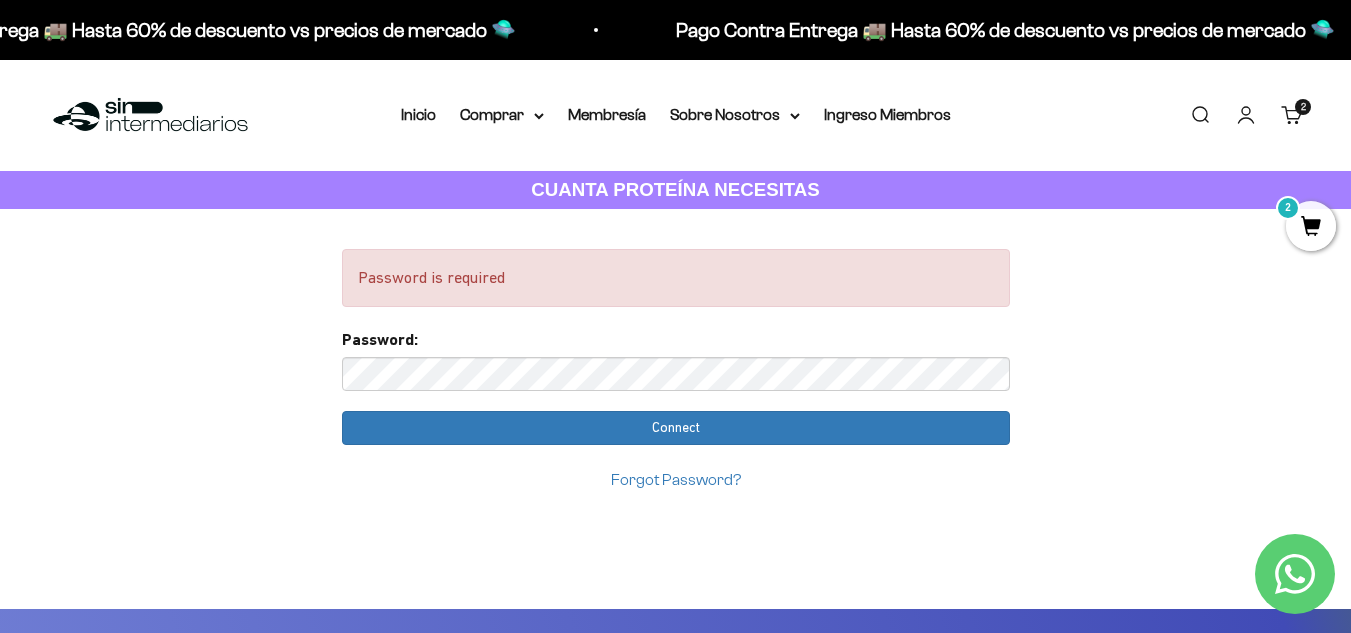 click on "Iniciar sesión" at bounding box center (1246, 115) 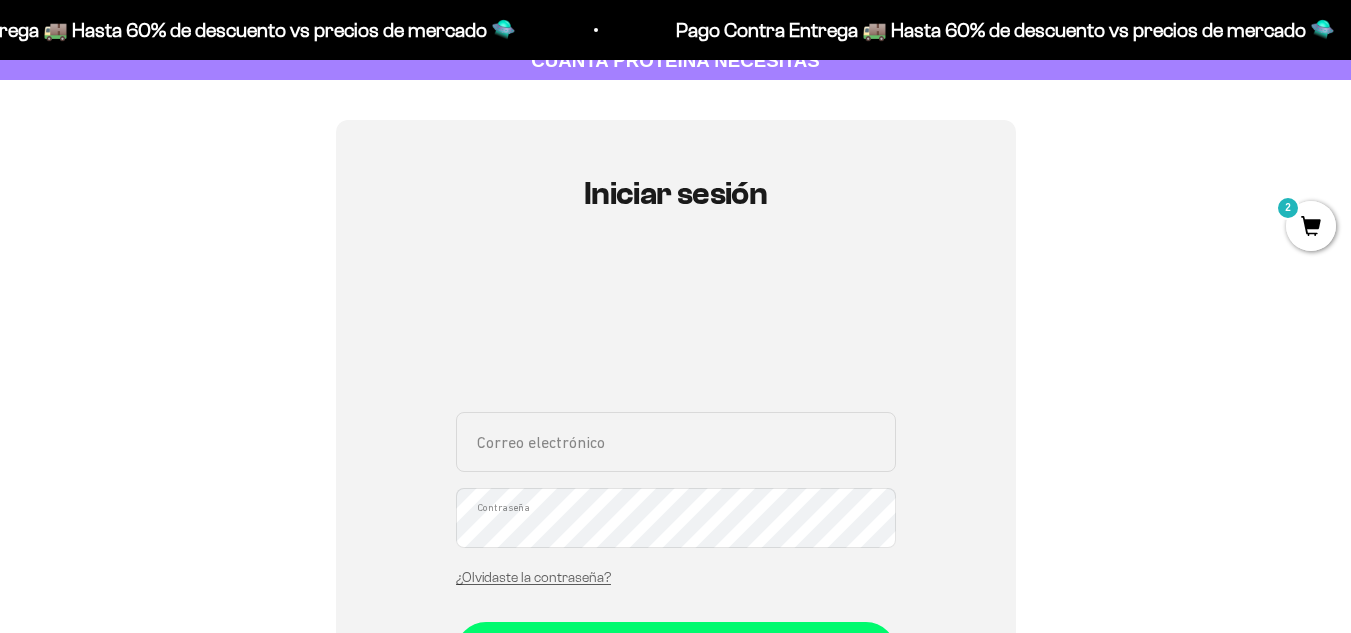scroll, scrollTop: 100, scrollLeft: 0, axis: vertical 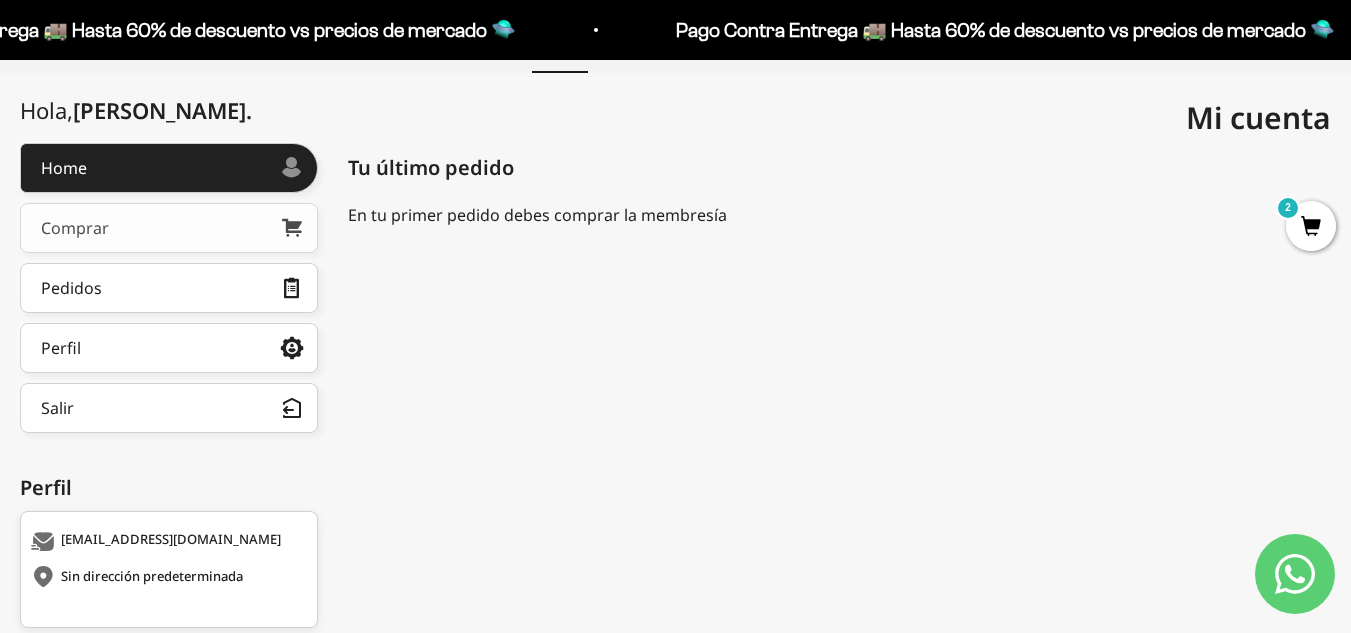 click on "Comprar" at bounding box center [169, 228] 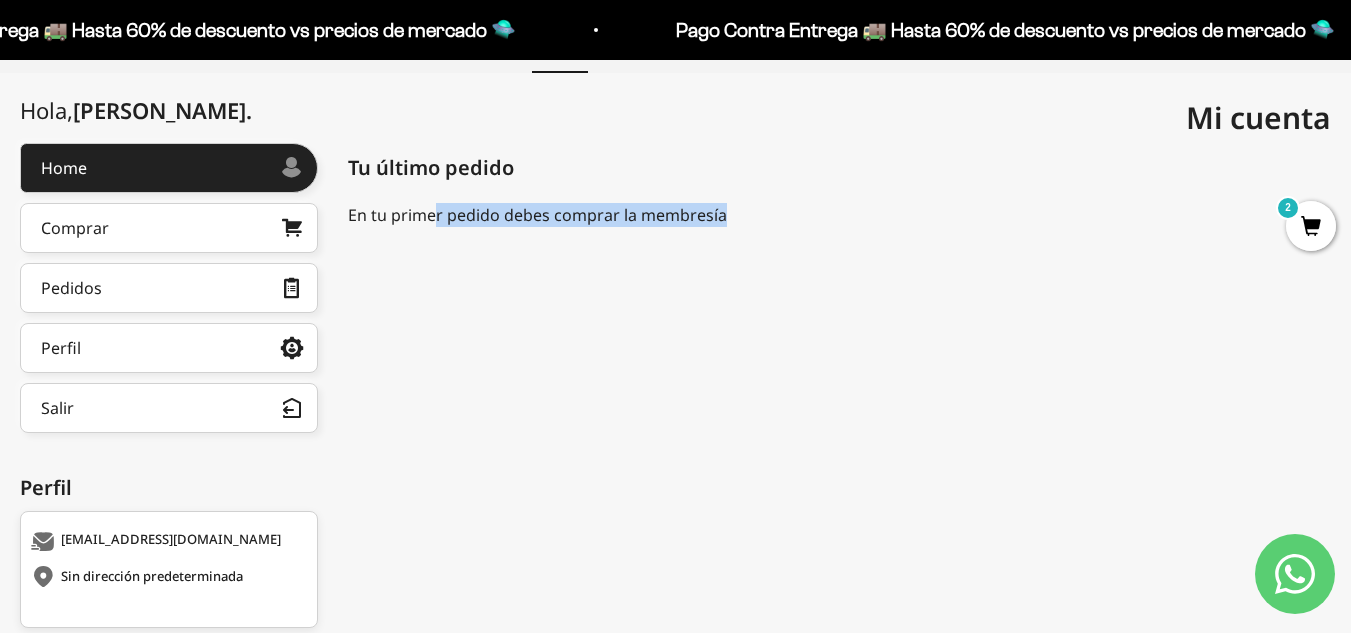 drag, startPoint x: 449, startPoint y: 226, endPoint x: 759, endPoint y: 218, distance: 310.1032 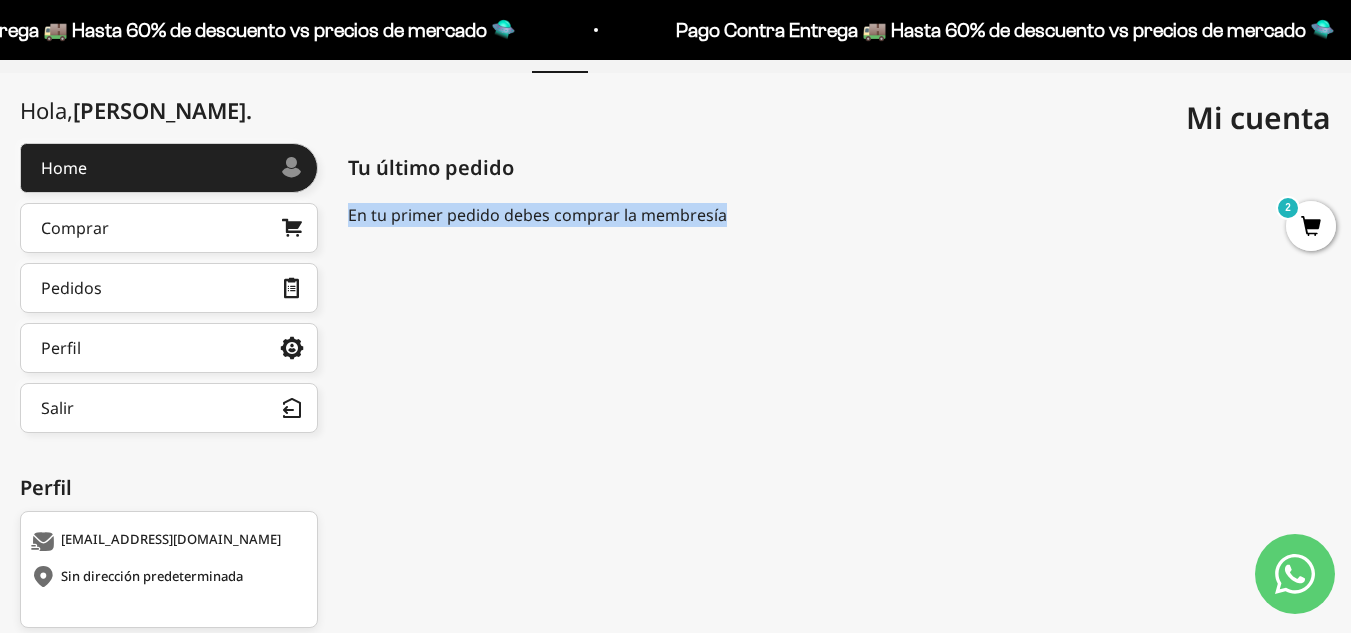 drag, startPoint x: 751, startPoint y: 219, endPoint x: 350, endPoint y: 217, distance: 401.00497 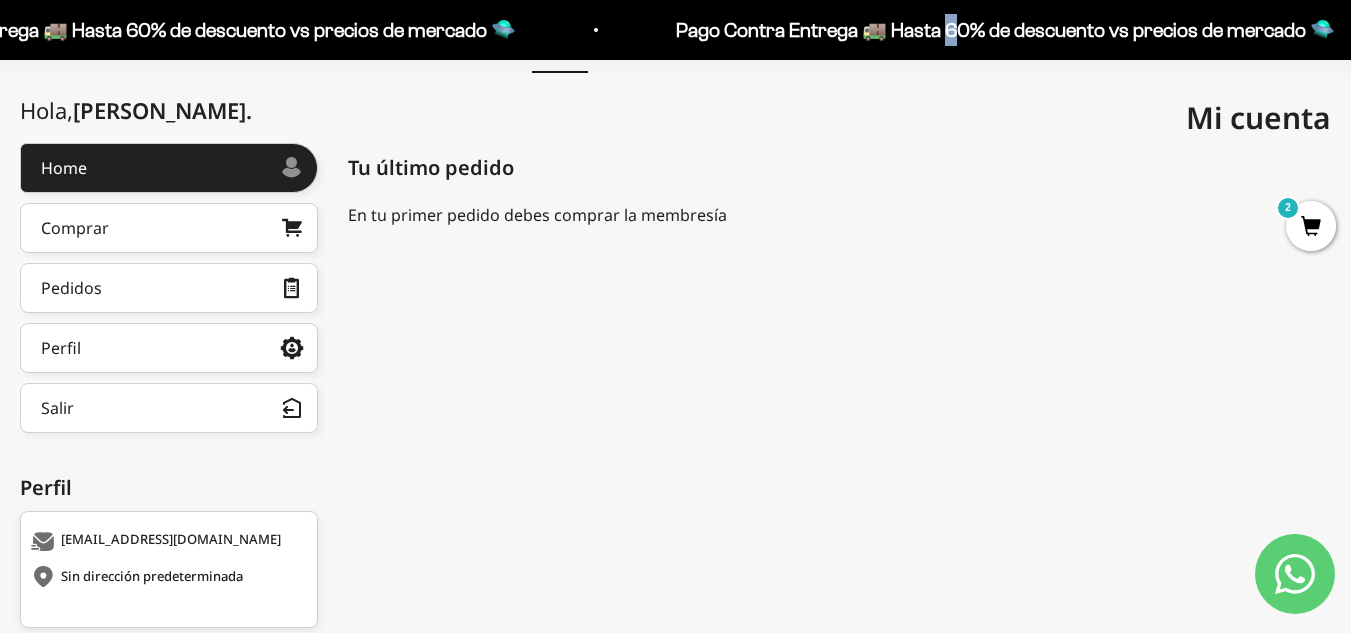 scroll, scrollTop: 0, scrollLeft: 0, axis: both 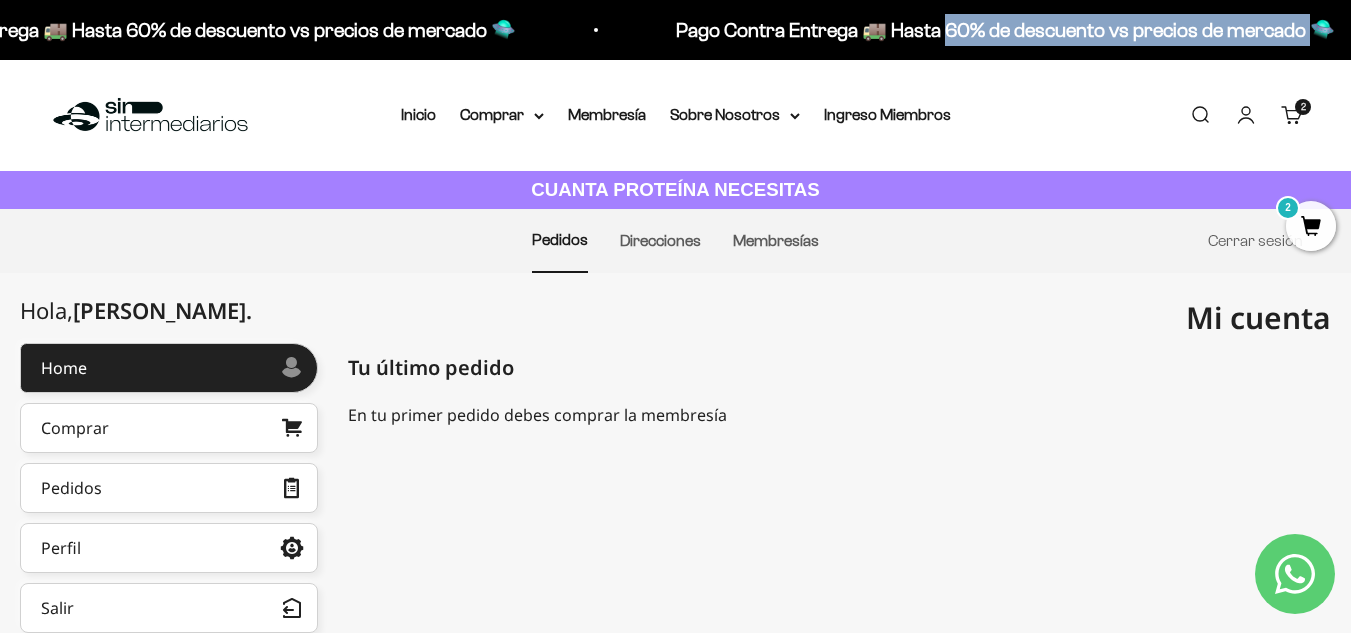 drag, startPoint x: 310, startPoint y: 29, endPoint x: 601, endPoint y: 34, distance: 291.04294 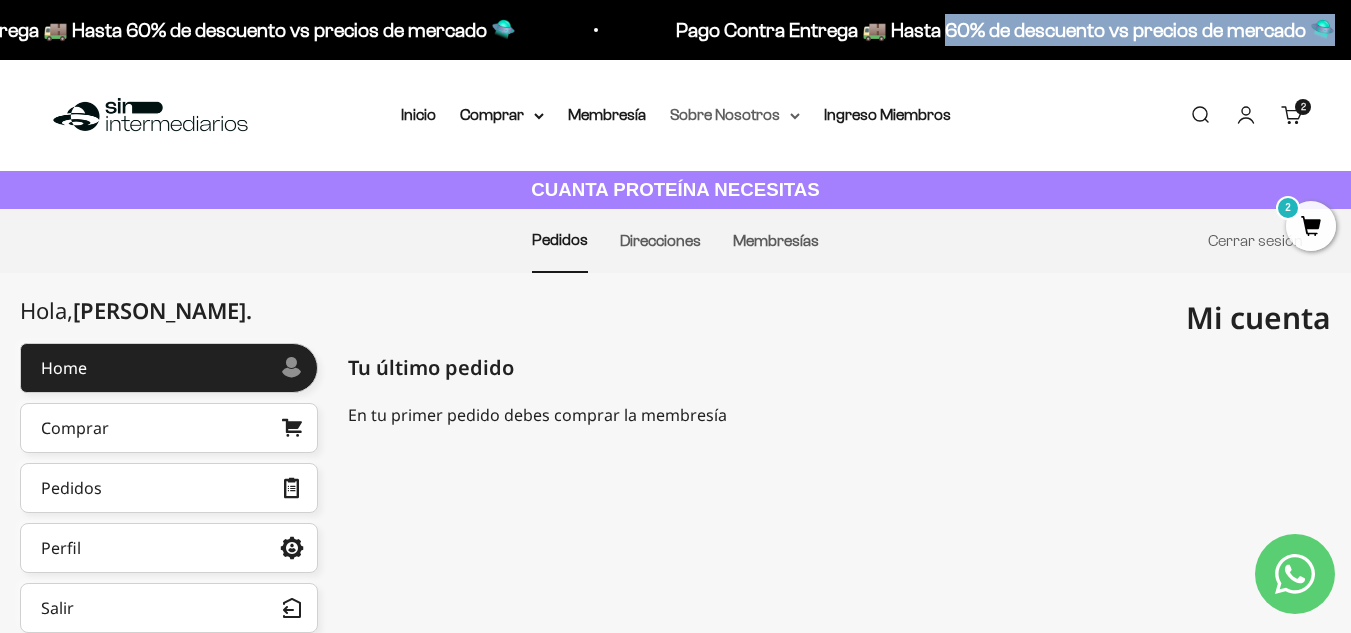 click on "Sobre Nosotros" at bounding box center [735, 115] 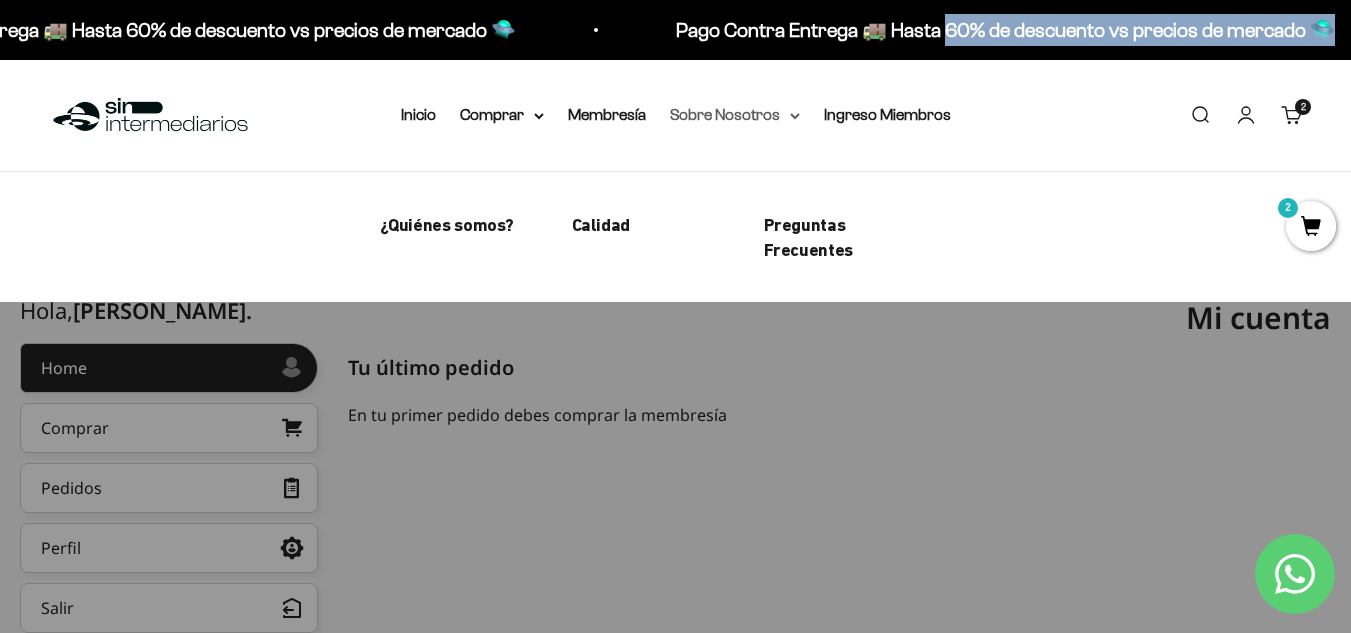 click on "Sobre Nosotros" at bounding box center [735, 115] 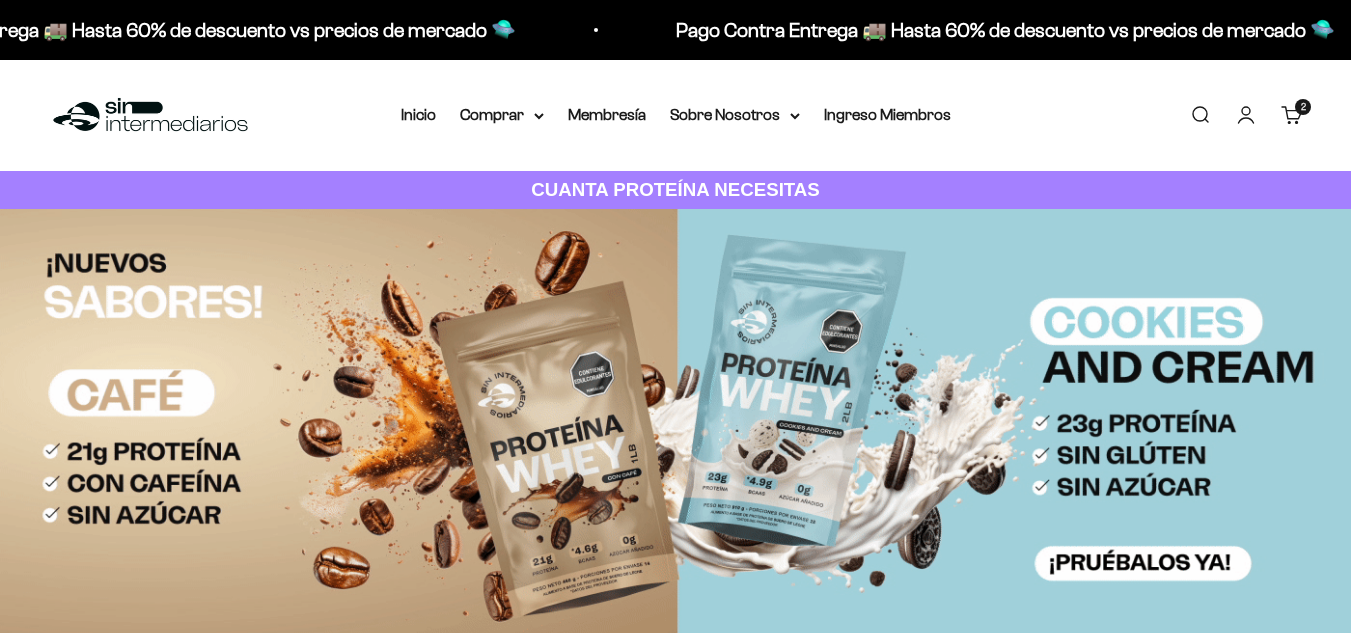 click on "Carrito
2 artículos
2" at bounding box center [1292, 115] 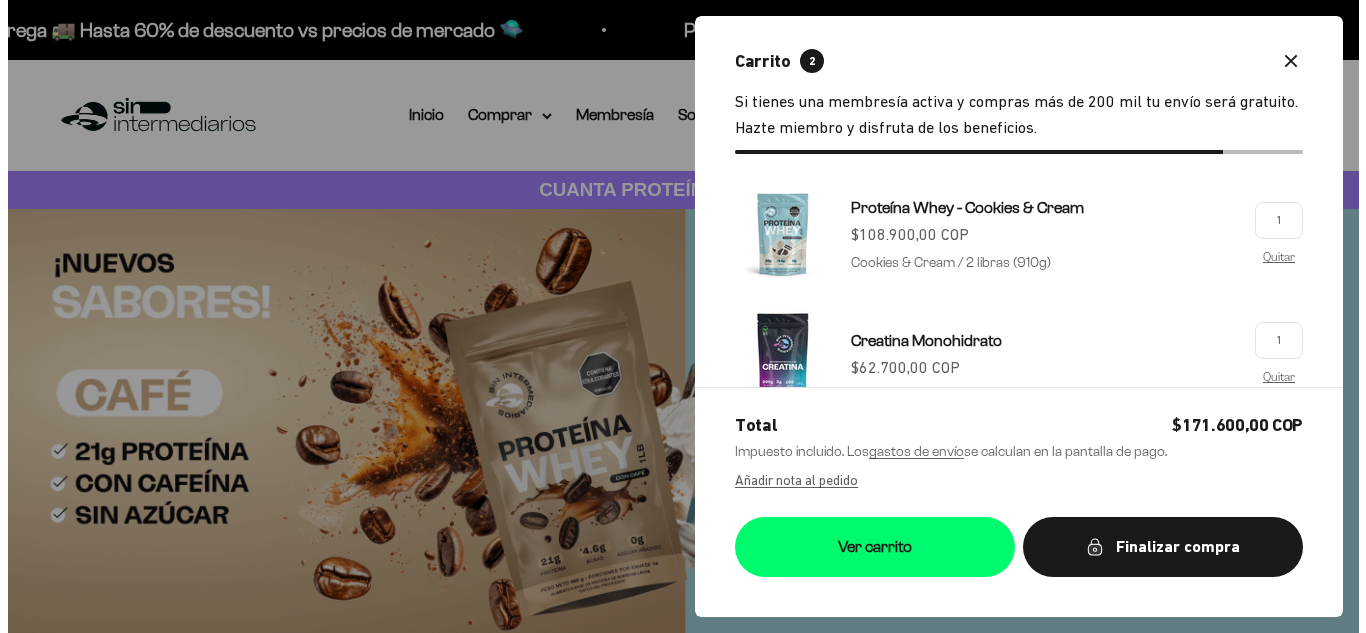 scroll, scrollTop: 0, scrollLeft: 0, axis: both 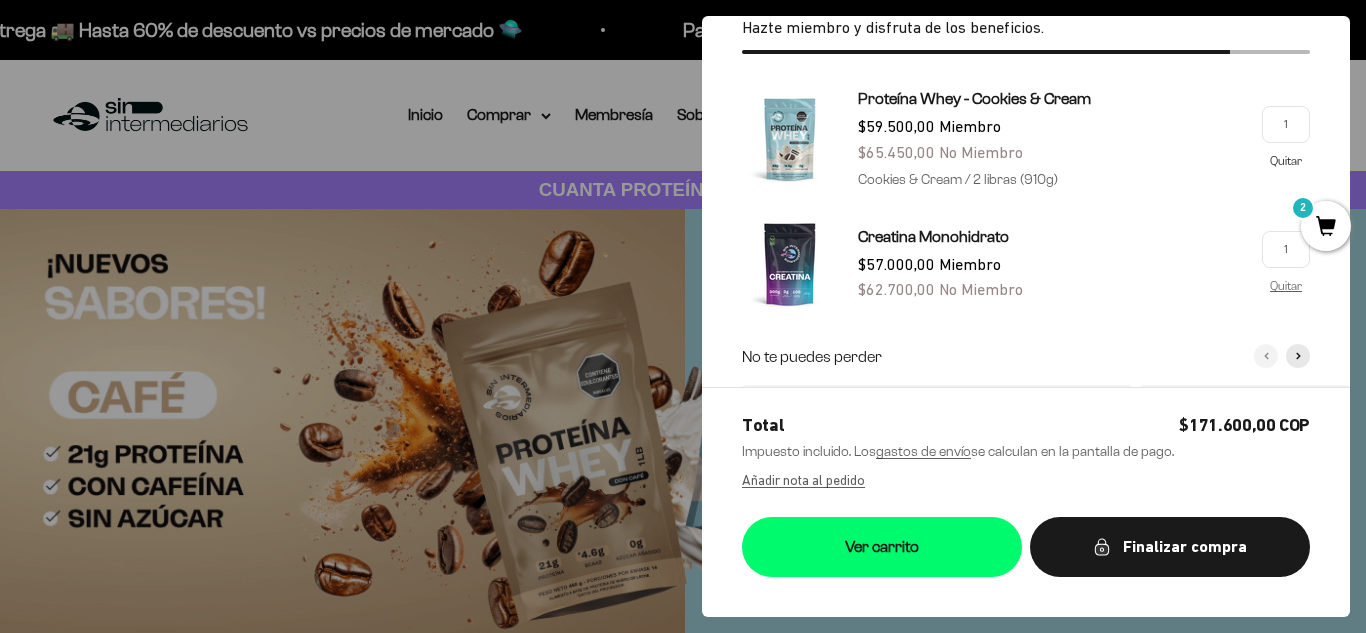 click on "Quitar" at bounding box center [1286, 160] 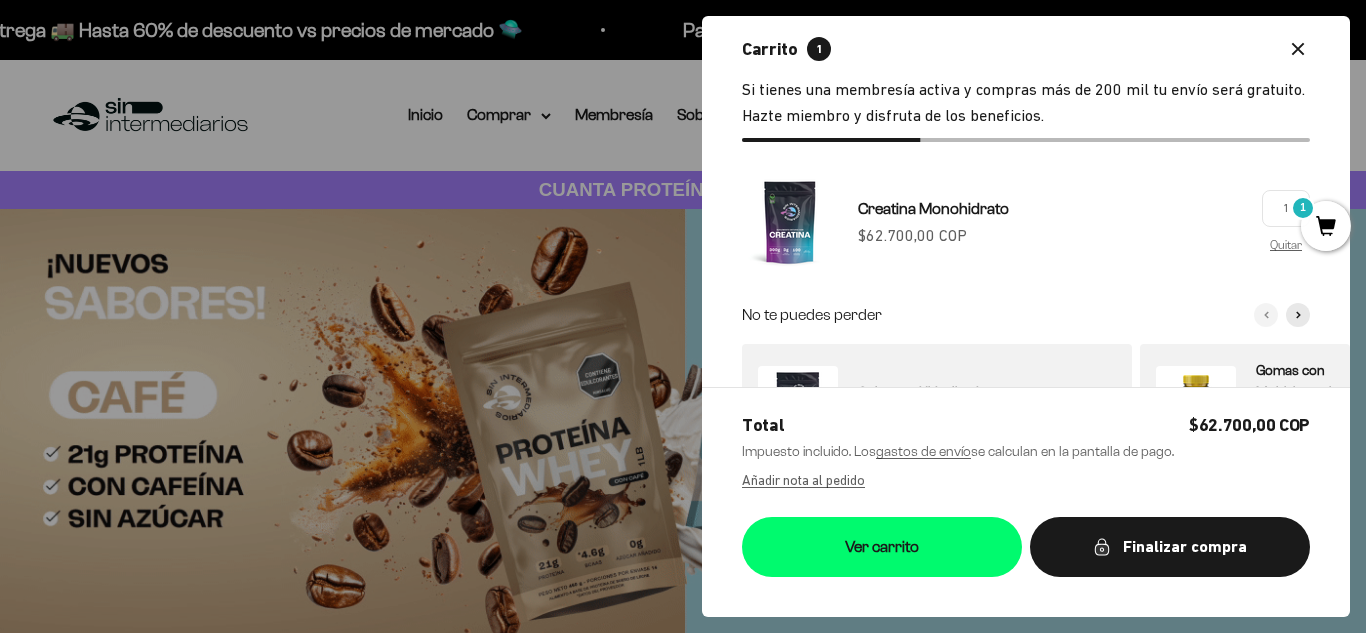 scroll, scrollTop: 0, scrollLeft: 0, axis: both 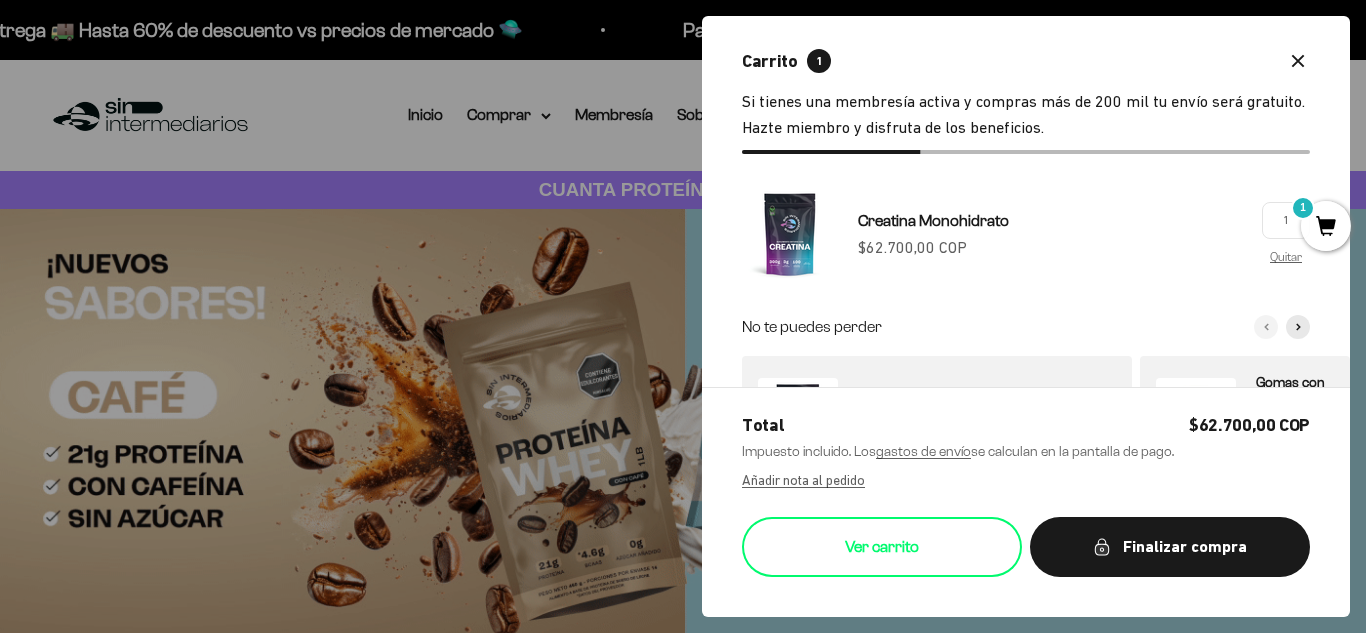 click on "Ver carrito" at bounding box center [882, 547] 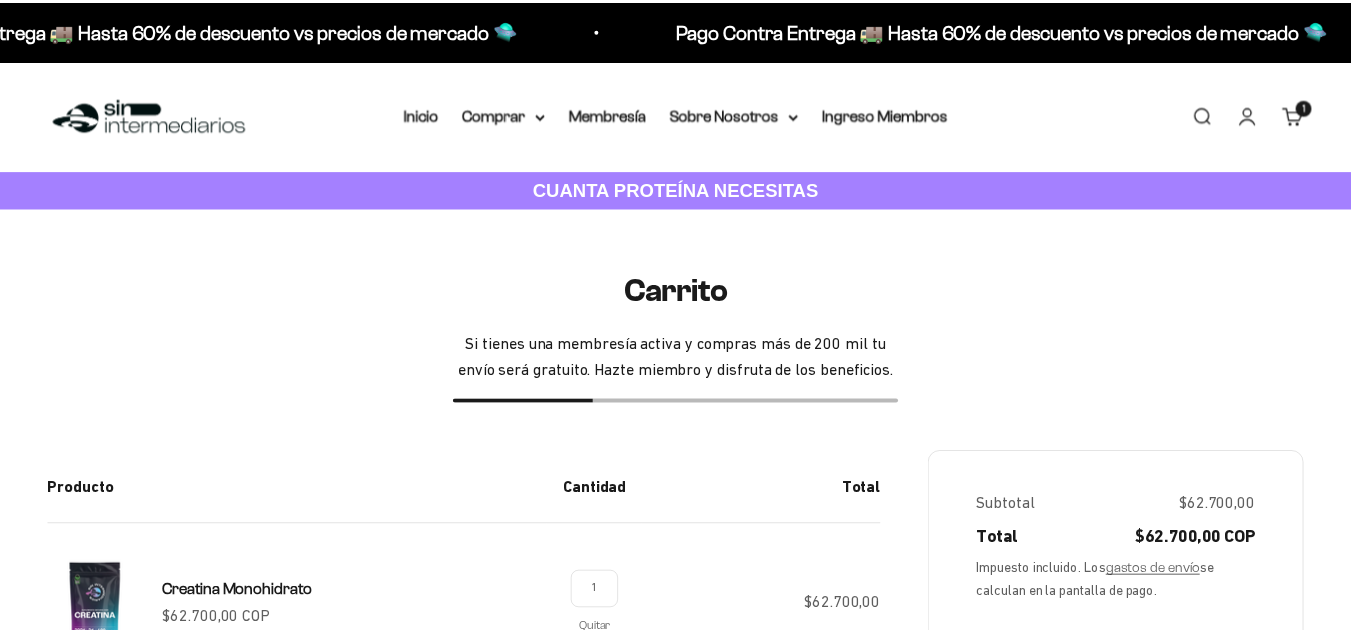 scroll, scrollTop: 0, scrollLeft: 0, axis: both 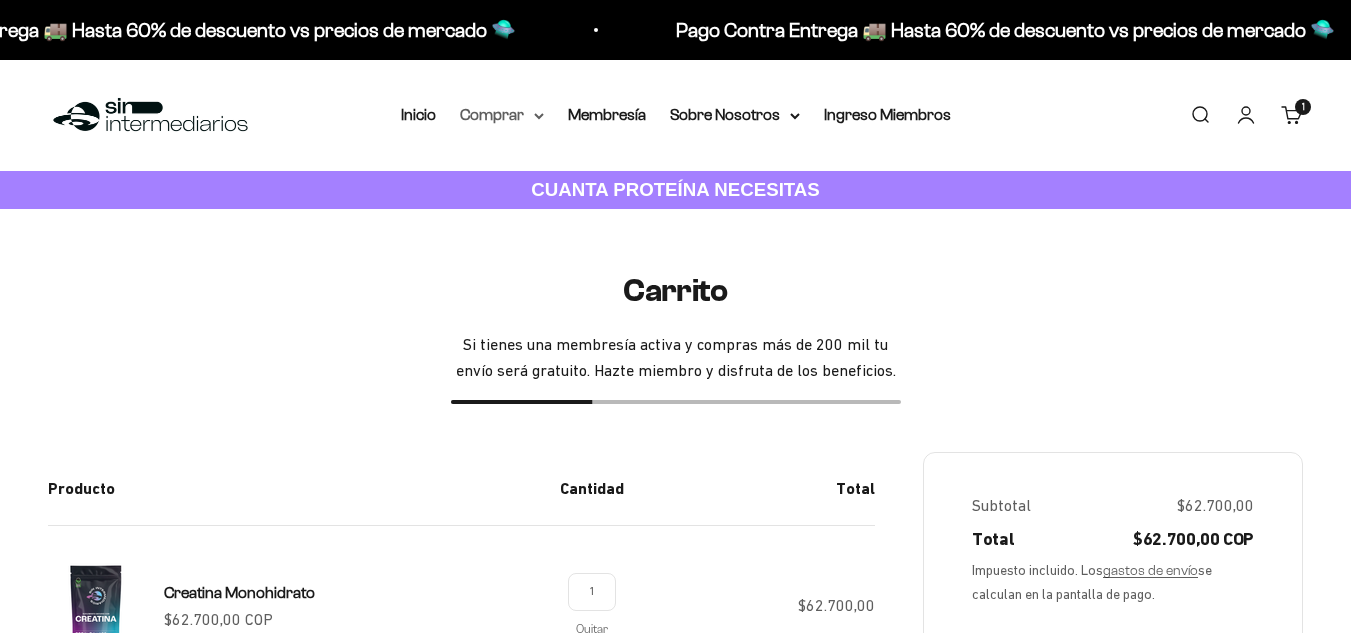 click on "Comprar" at bounding box center [502, 115] 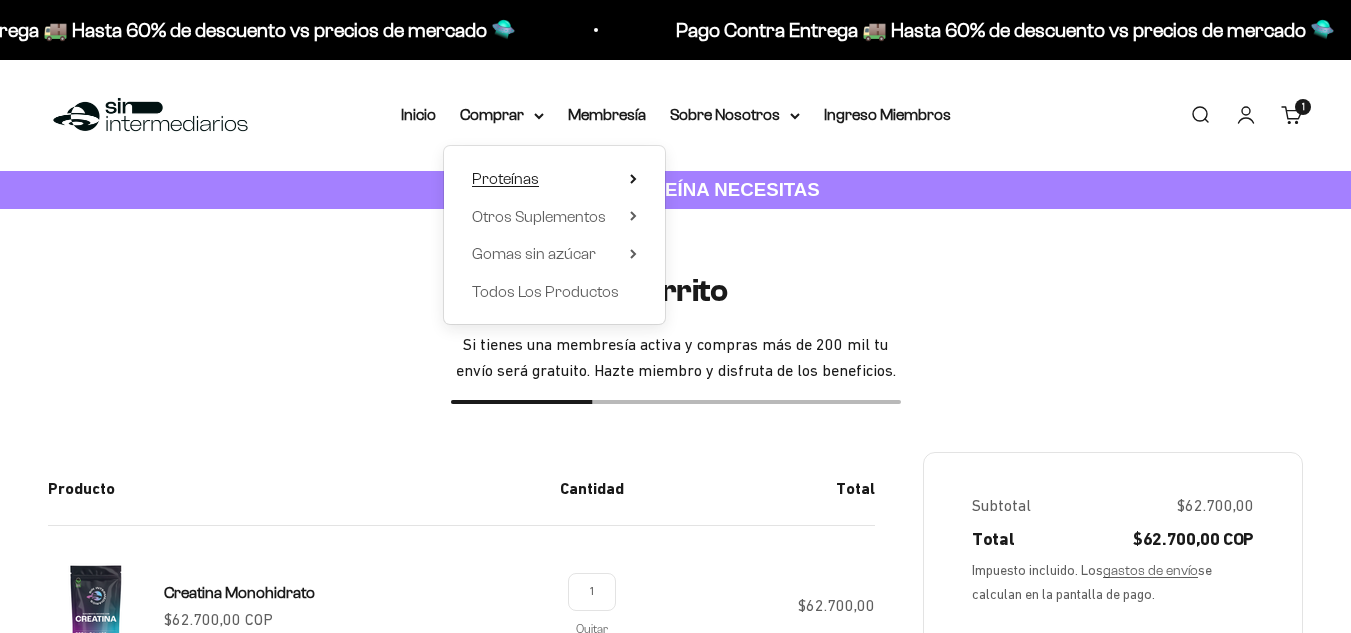 click on "Proteínas" at bounding box center (505, 178) 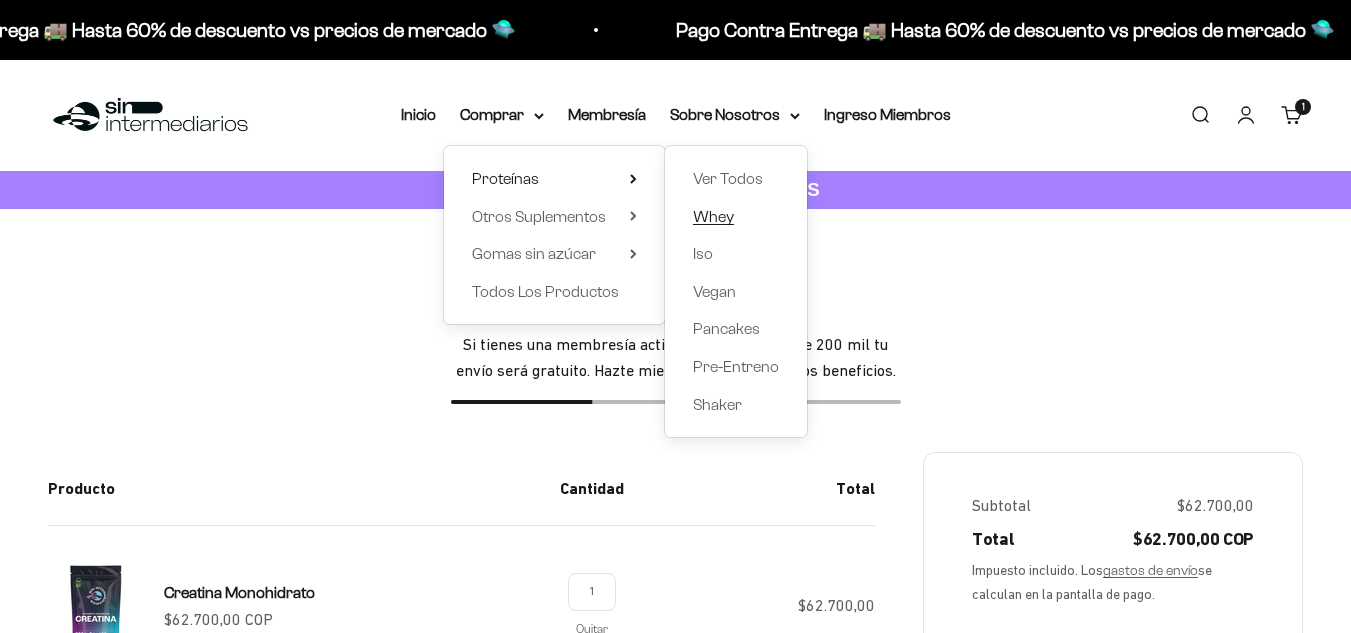 click on "Whey" at bounding box center [713, 216] 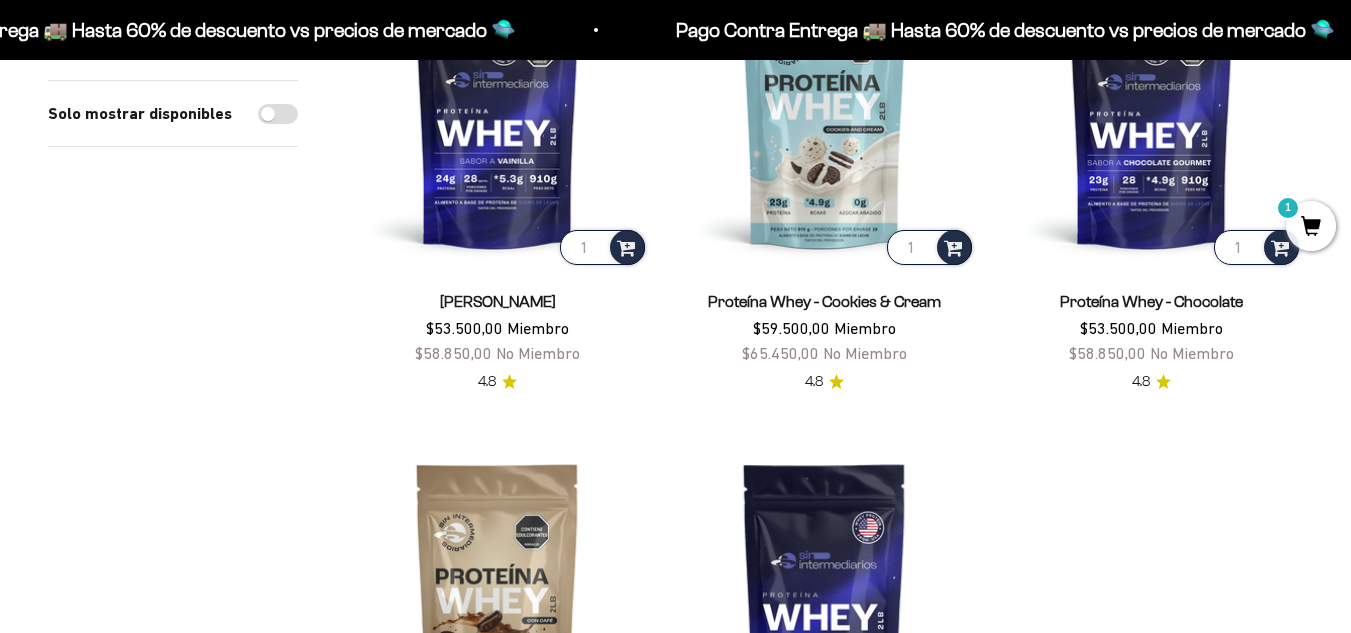 scroll, scrollTop: 100, scrollLeft: 0, axis: vertical 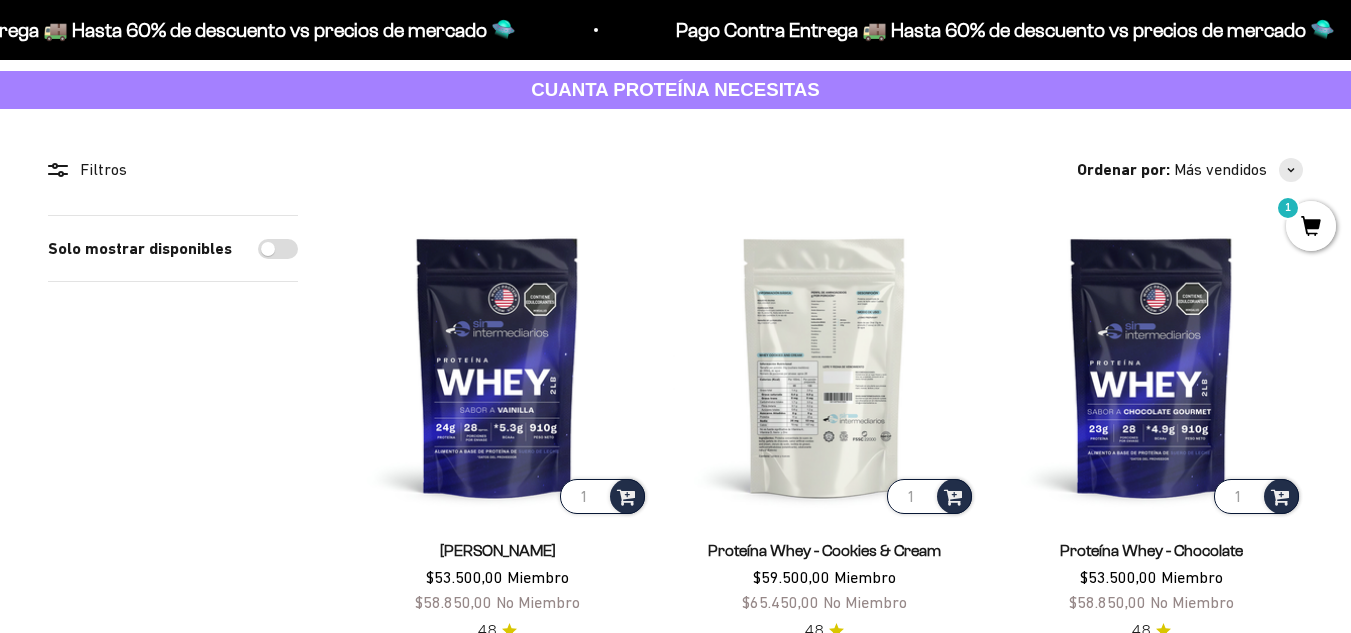 click at bounding box center [824, 366] 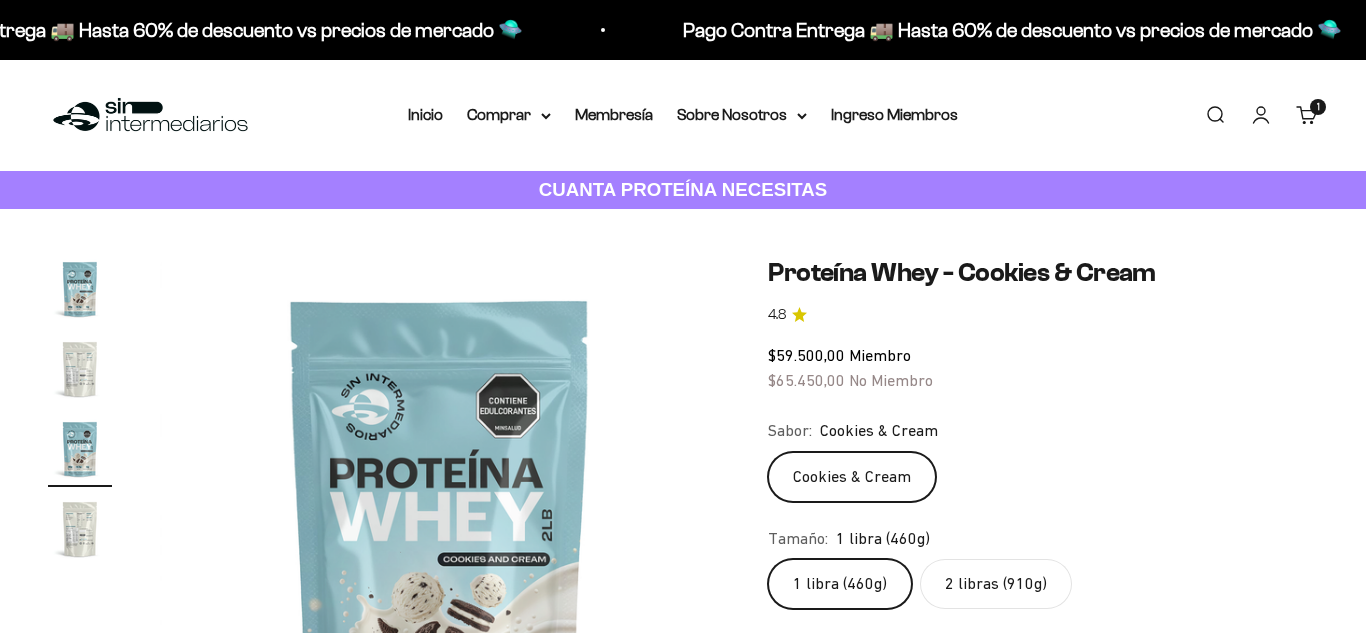 click on "2 libras (910g)" 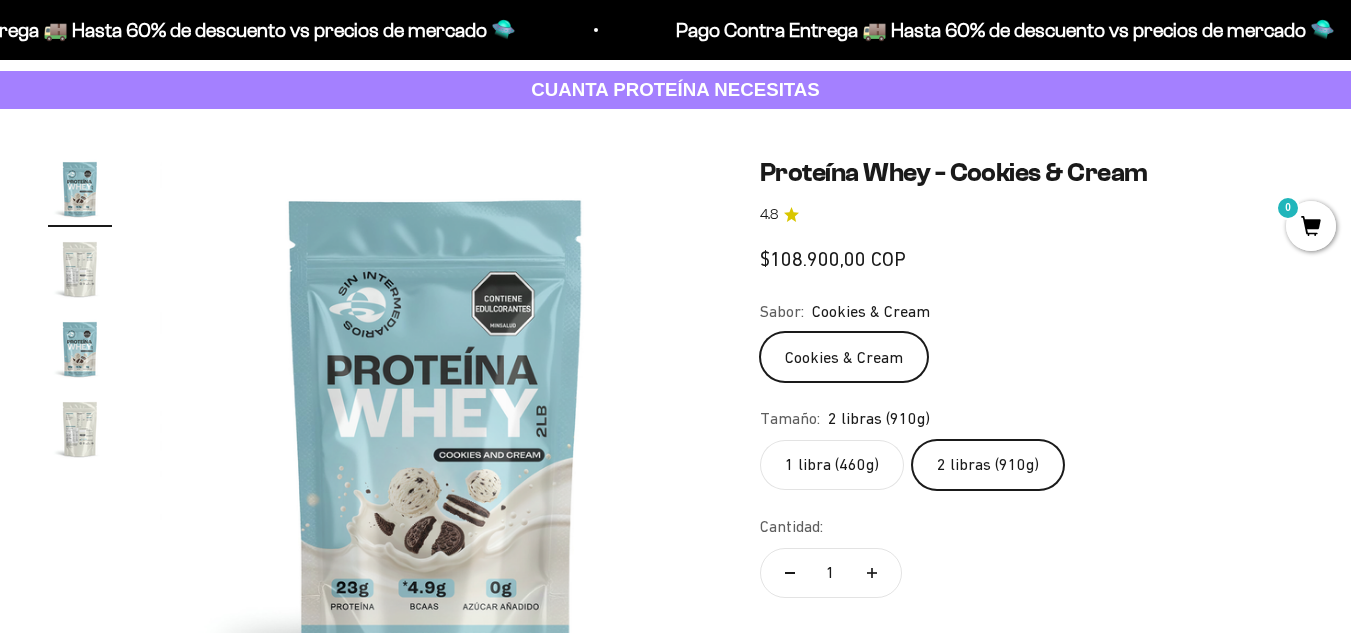 scroll, scrollTop: 100, scrollLeft: 0, axis: vertical 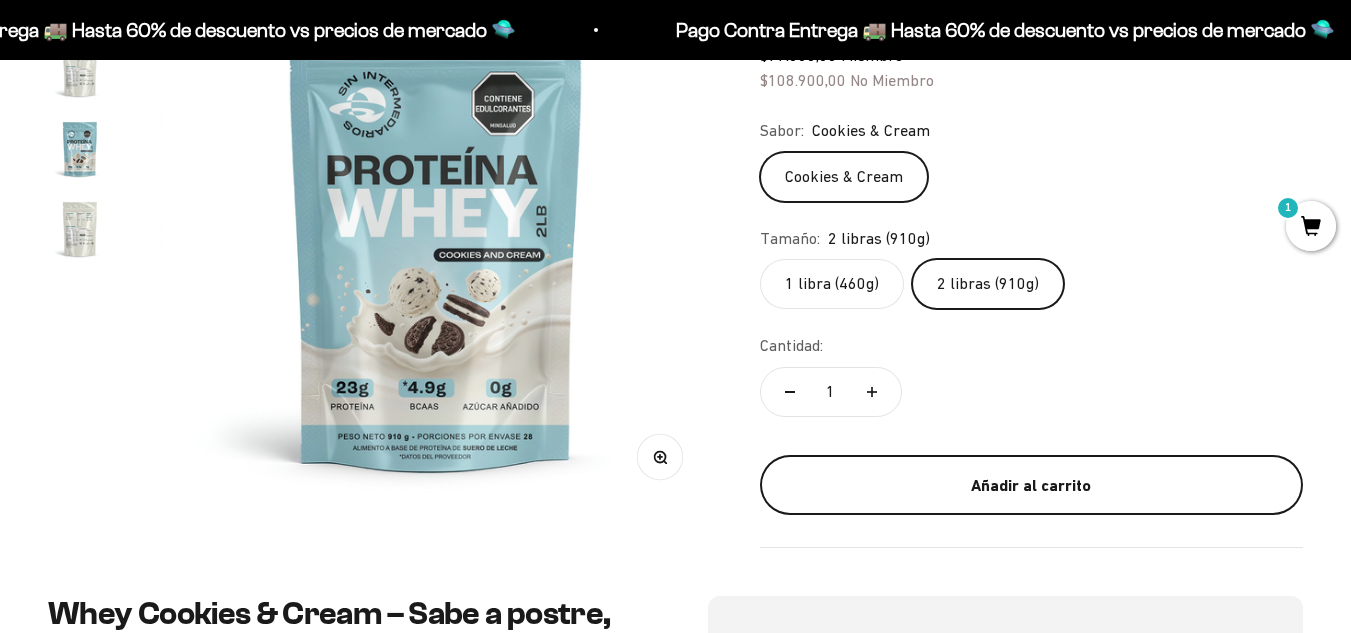 click on "Añadir al carrito" at bounding box center [1031, 486] 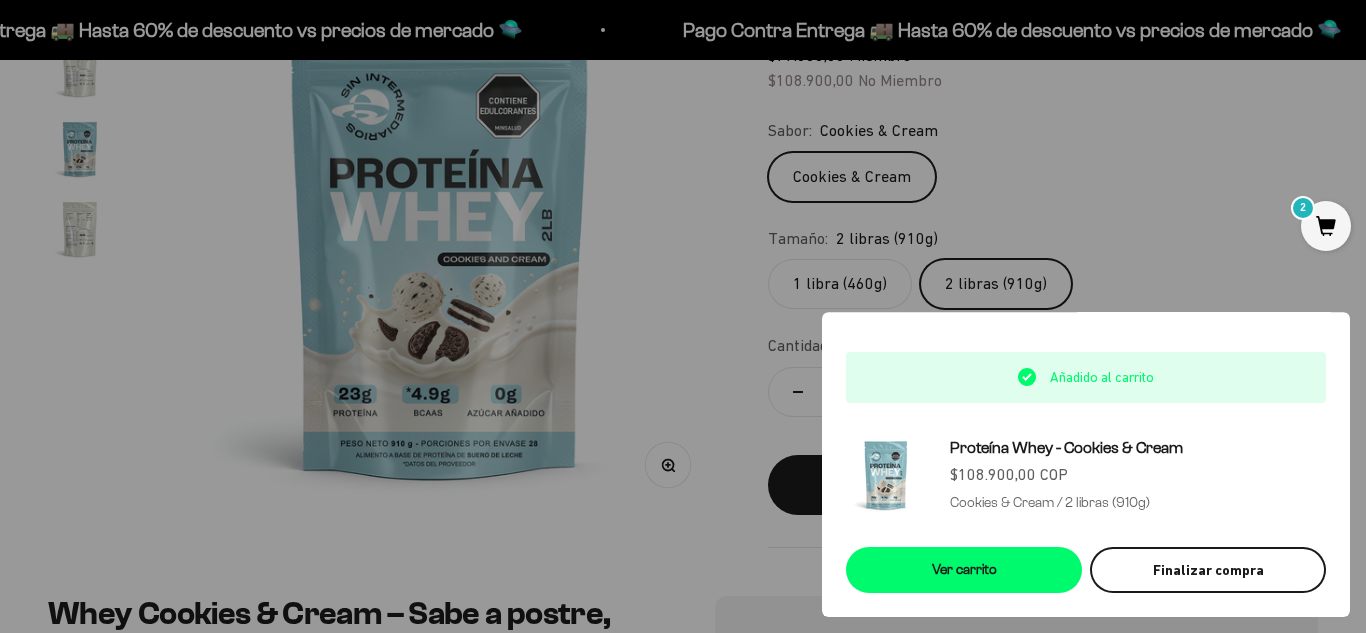 click on "Finalizar compra" at bounding box center [1208, 570] 